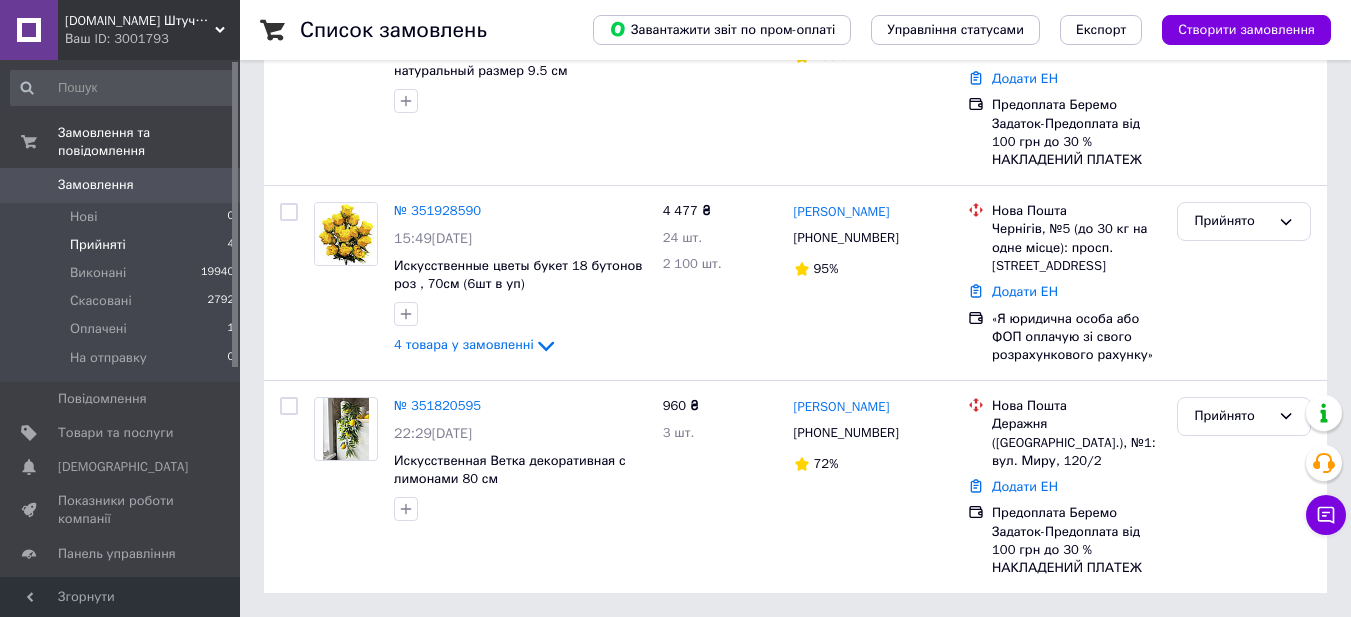 scroll, scrollTop: 0, scrollLeft: 0, axis: both 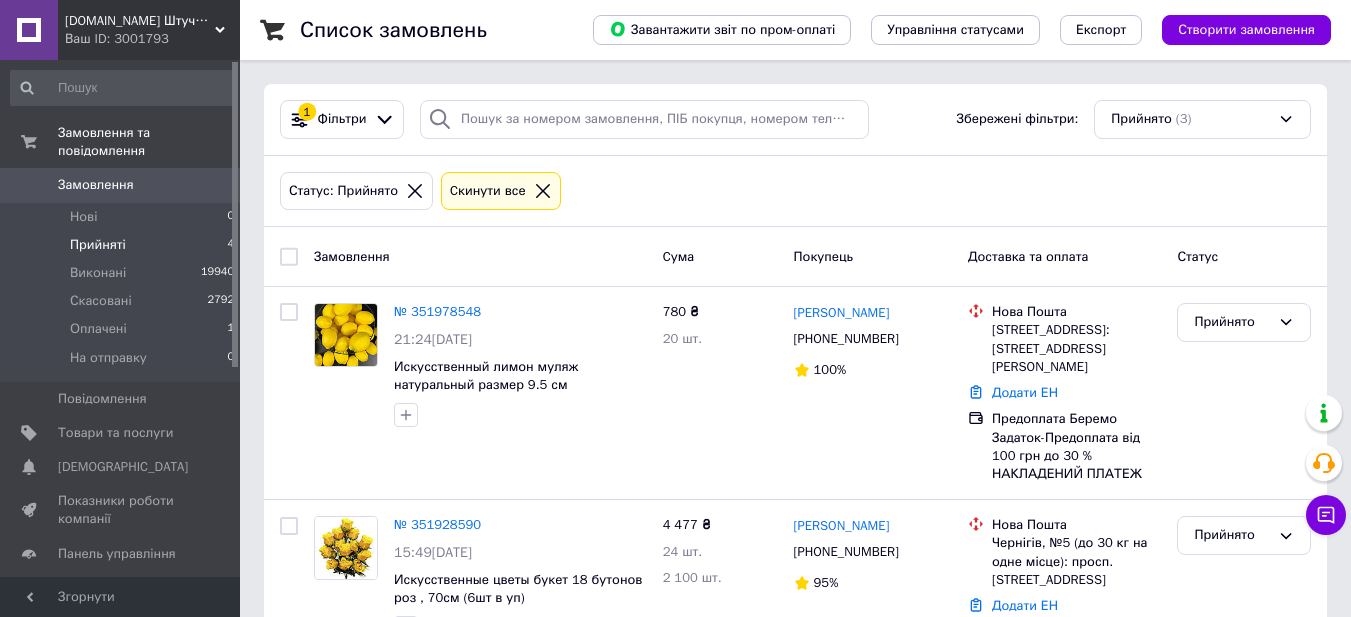 click on "Прийняті 4" at bounding box center (123, 245) 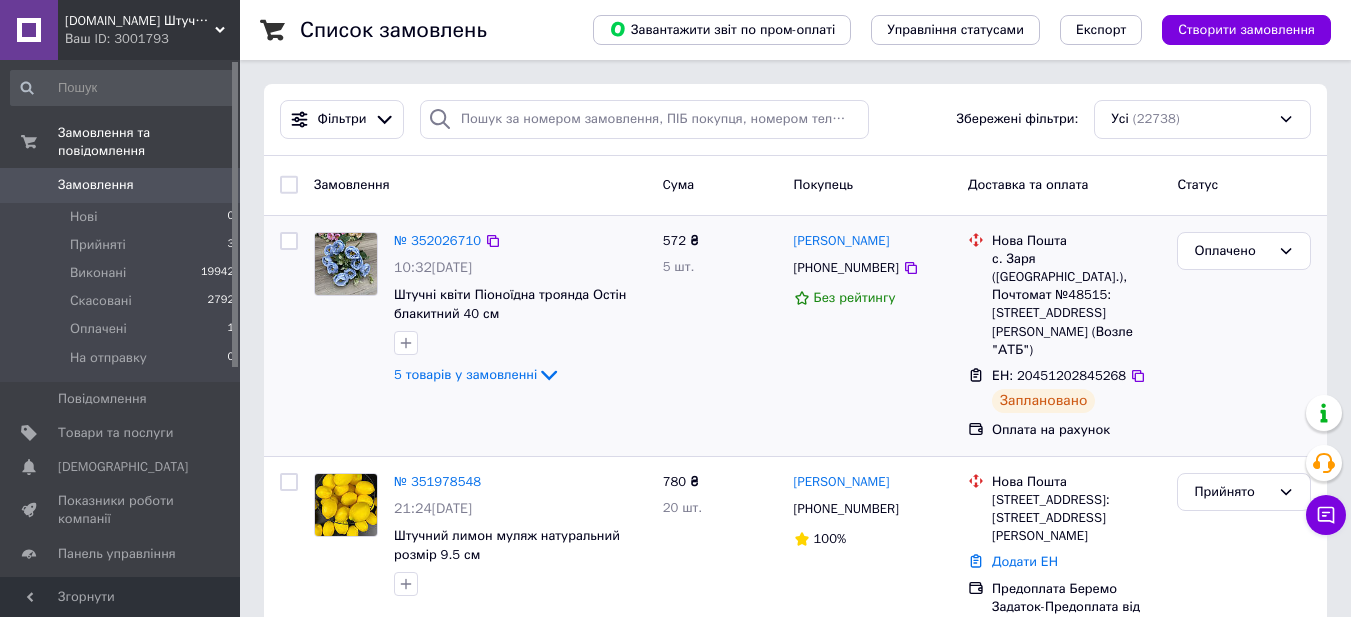 scroll, scrollTop: 333, scrollLeft: 0, axis: vertical 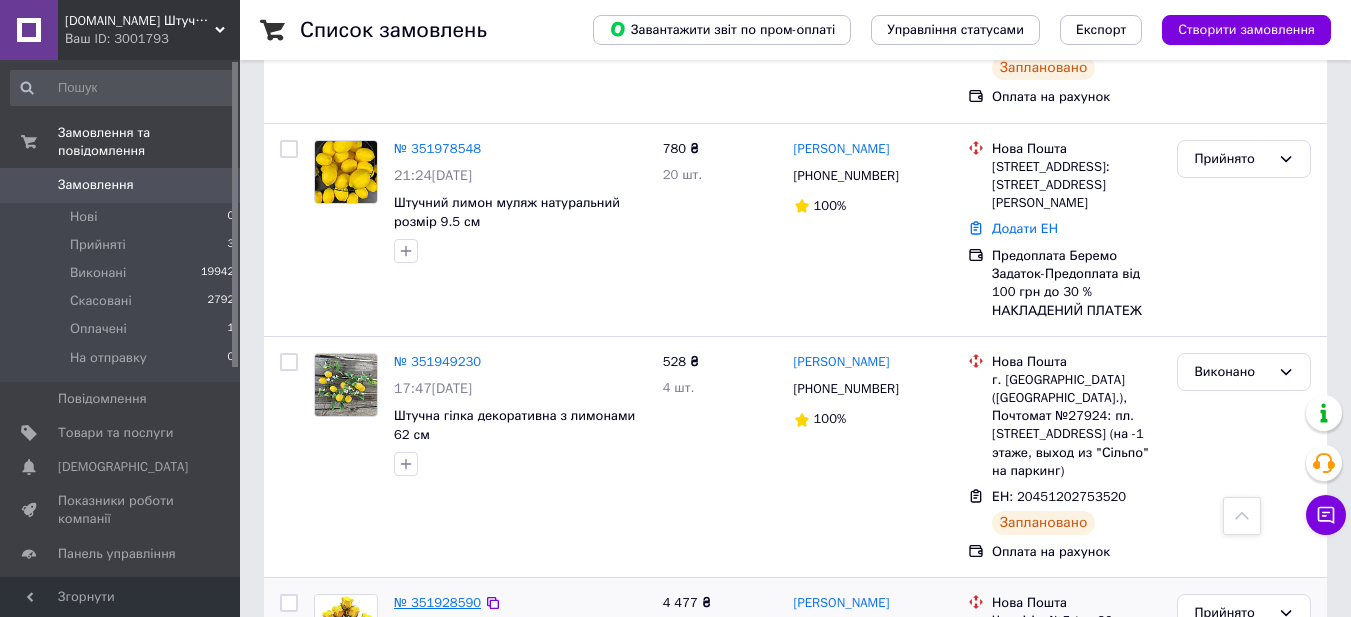 click on "№ 351928590" at bounding box center (437, 602) 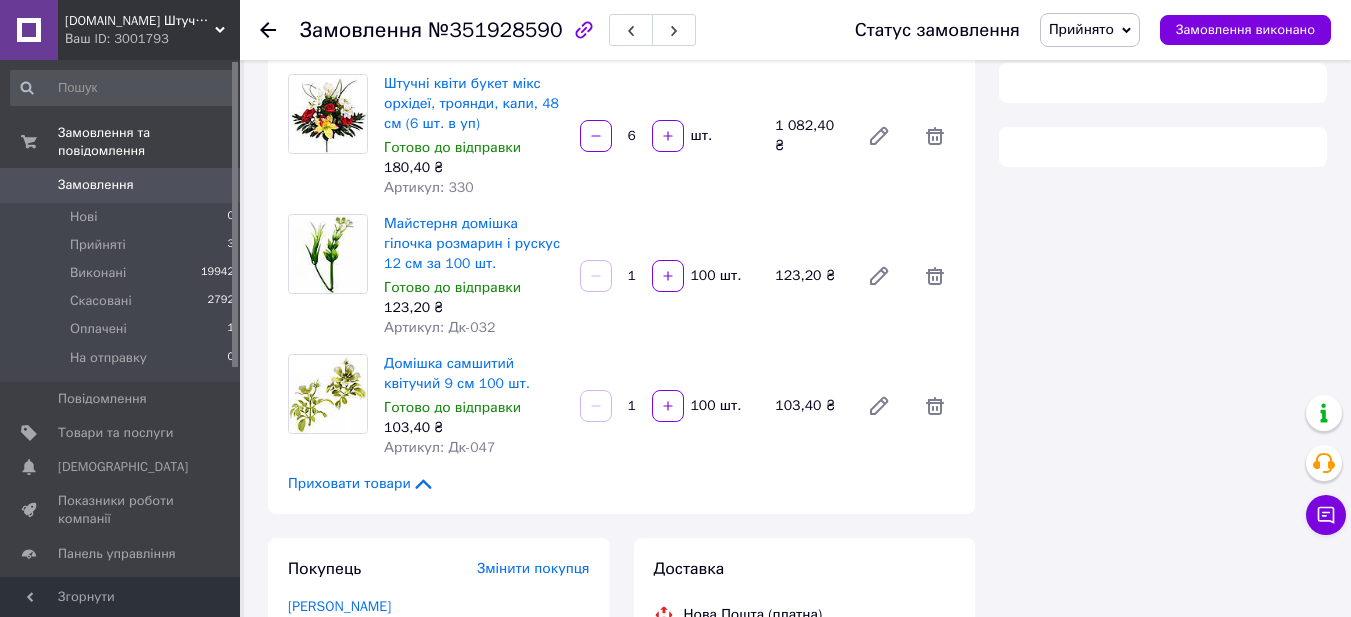 scroll, scrollTop: 333, scrollLeft: 0, axis: vertical 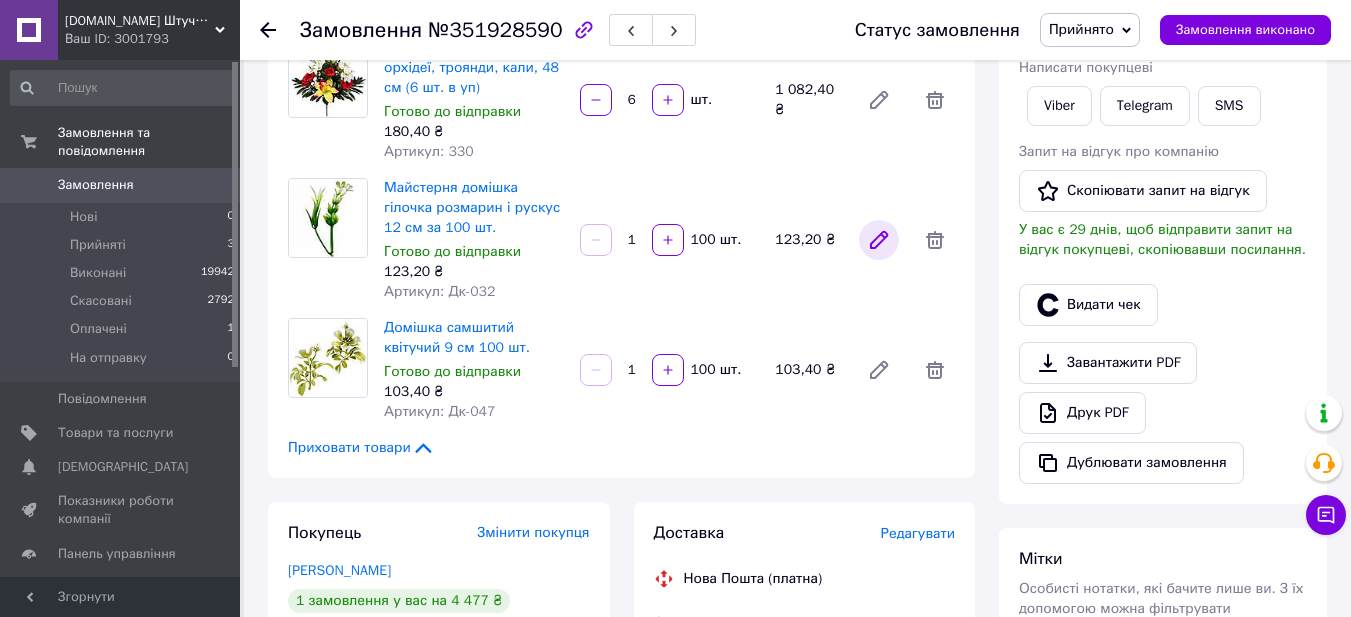 click 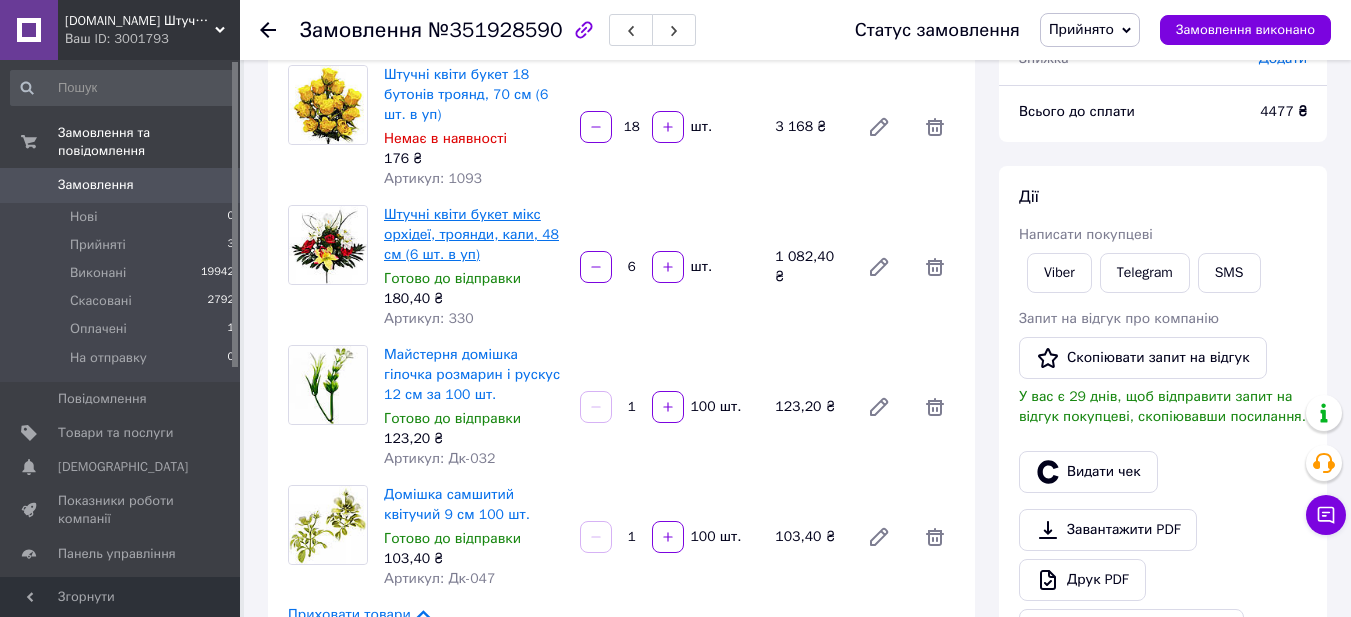 scroll, scrollTop: 0, scrollLeft: 0, axis: both 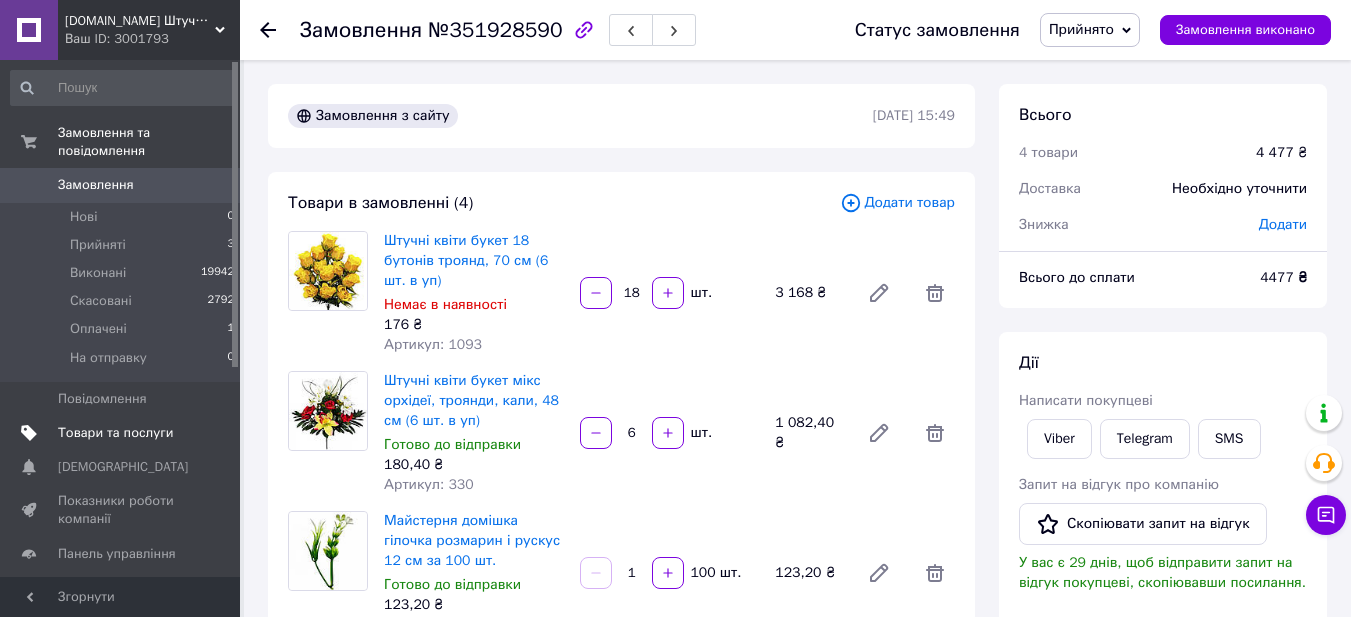click on "Товари та послуги" at bounding box center [123, 433] 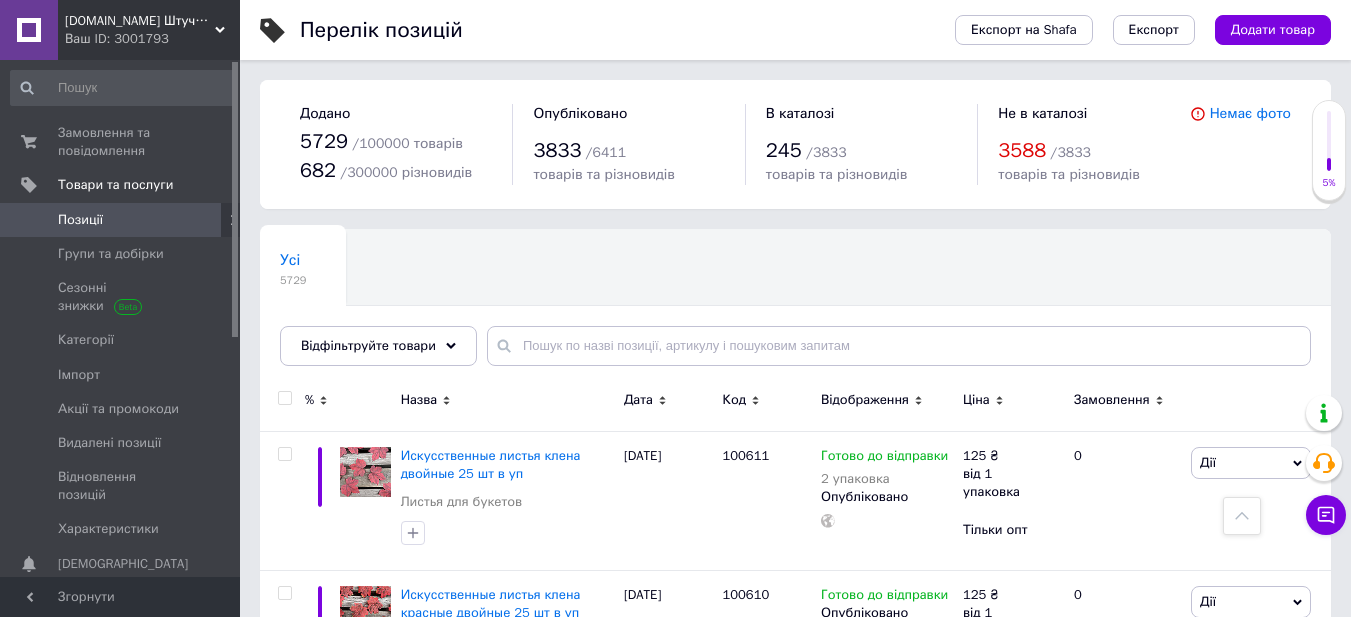 scroll, scrollTop: 667, scrollLeft: 0, axis: vertical 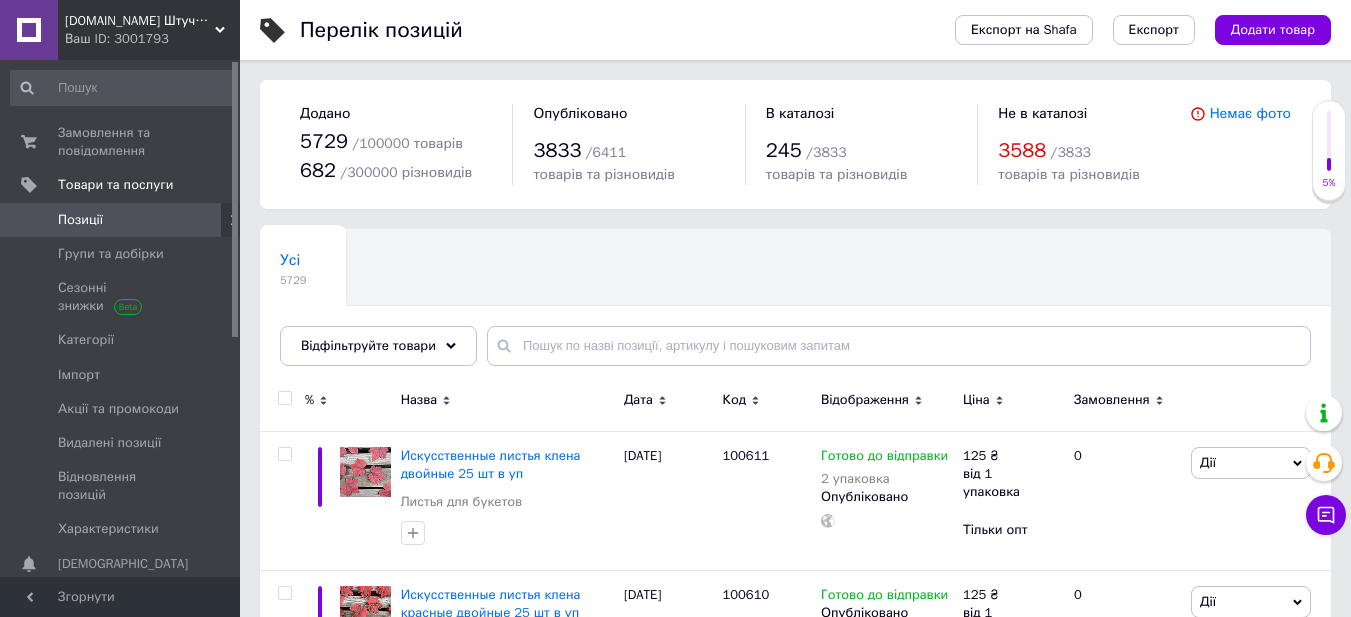 click on "Позиції" at bounding box center [80, 220] 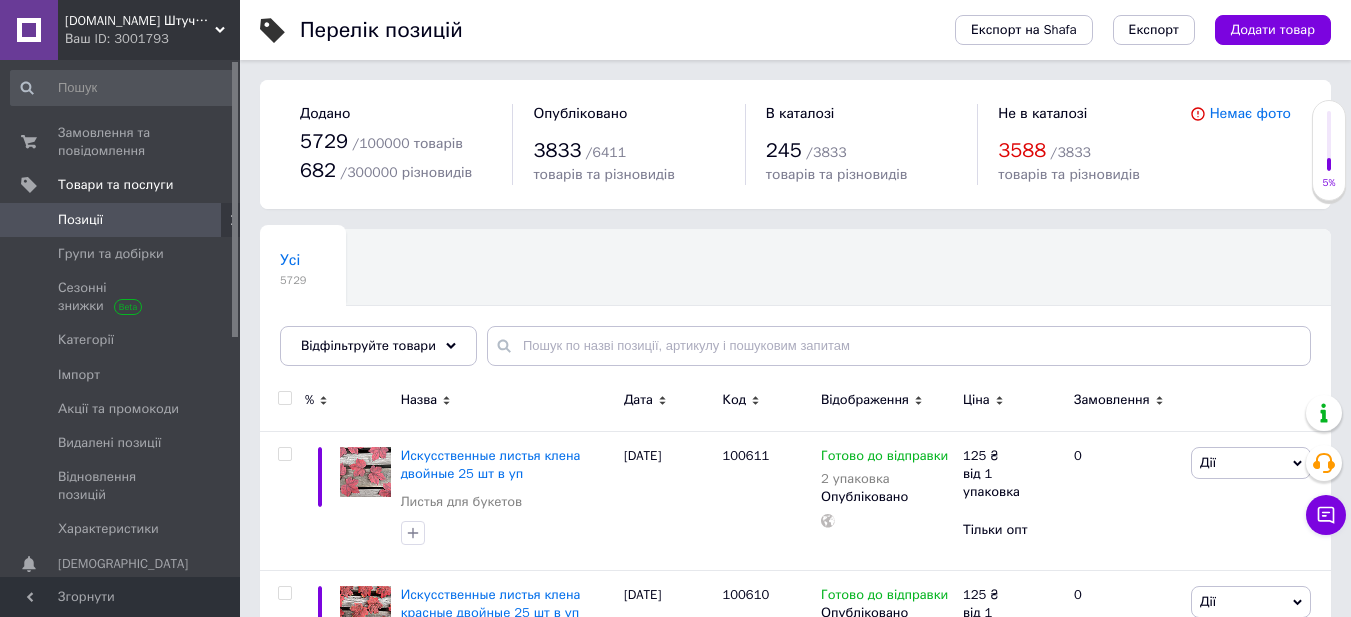 click on "Назва" at bounding box center (507, 403) 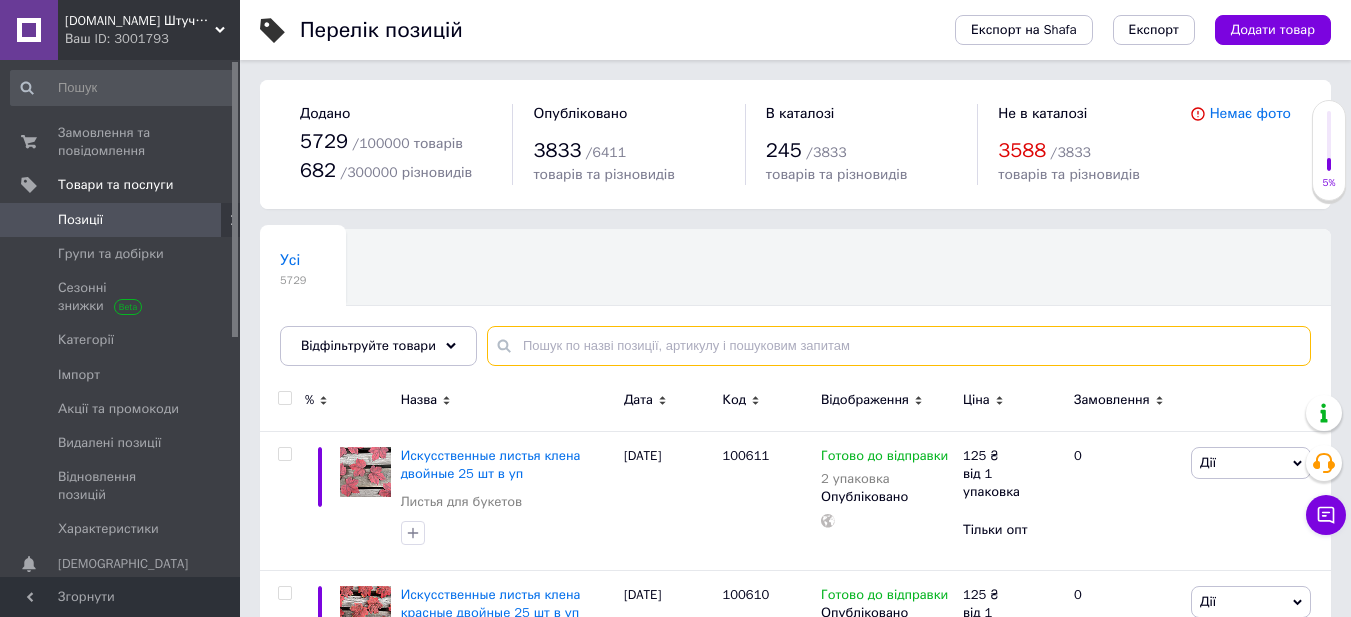 click at bounding box center (899, 346) 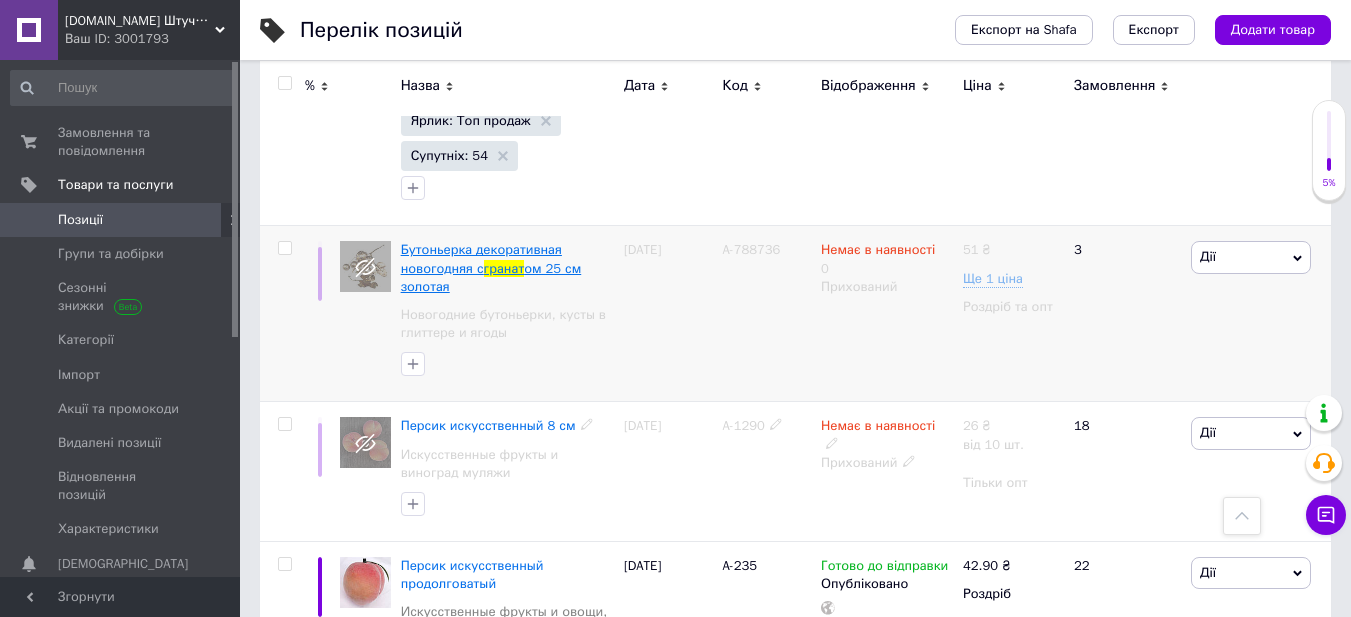 scroll, scrollTop: 1667, scrollLeft: 0, axis: vertical 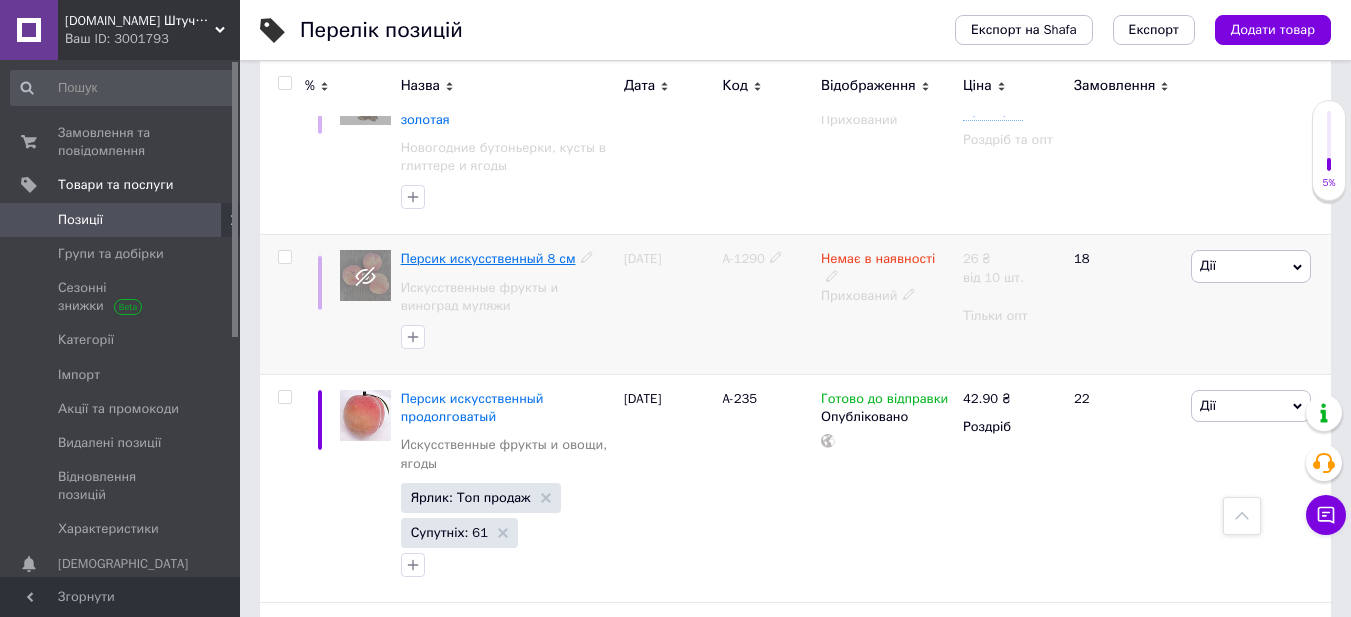 type on "гранат" 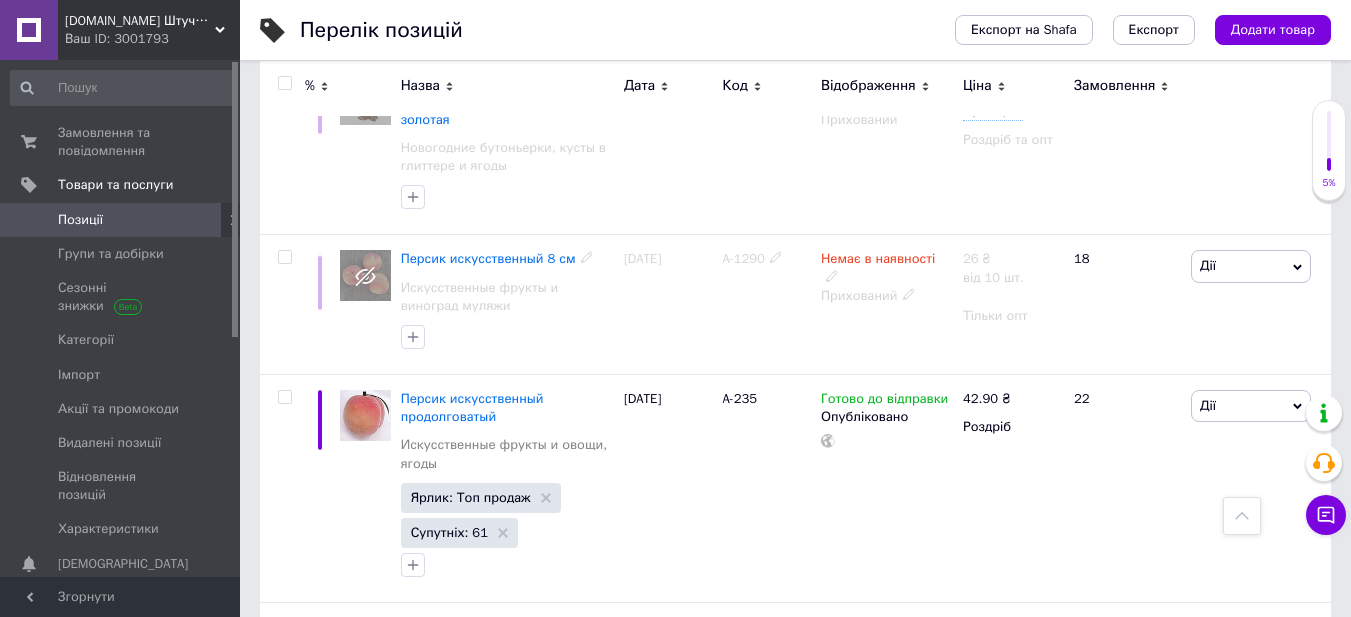 click on "Персик искусственный 8 см" at bounding box center (488, 258) 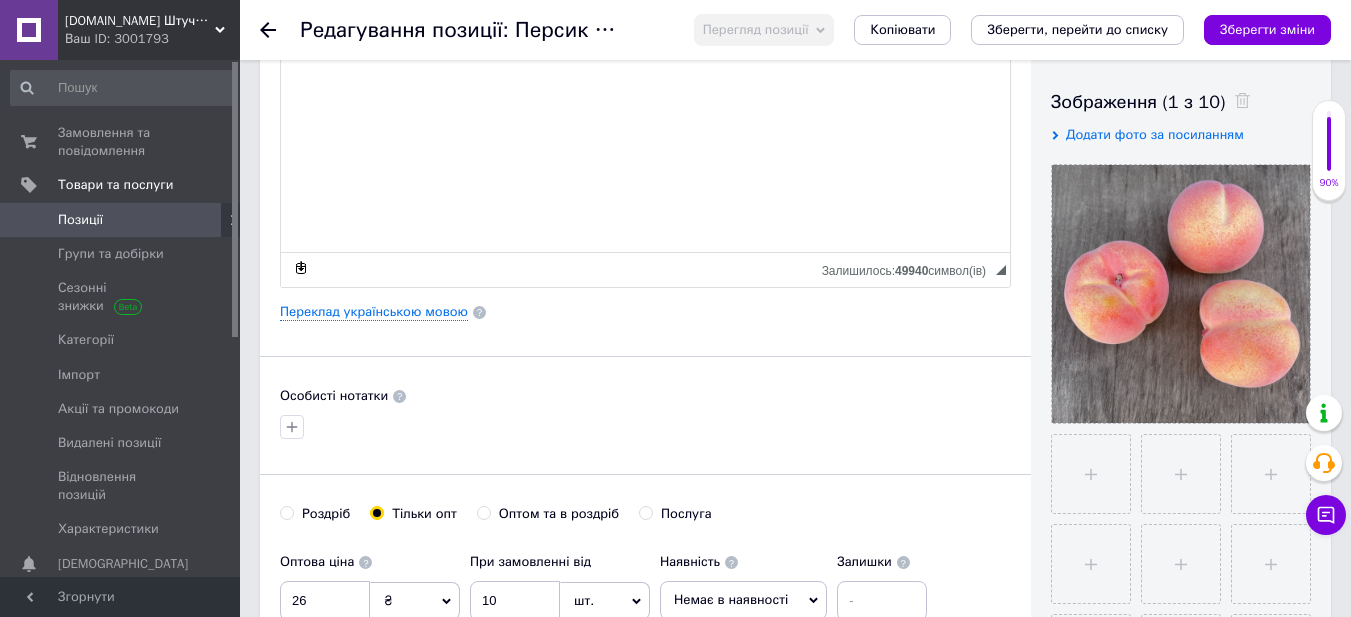 scroll, scrollTop: 0, scrollLeft: 0, axis: both 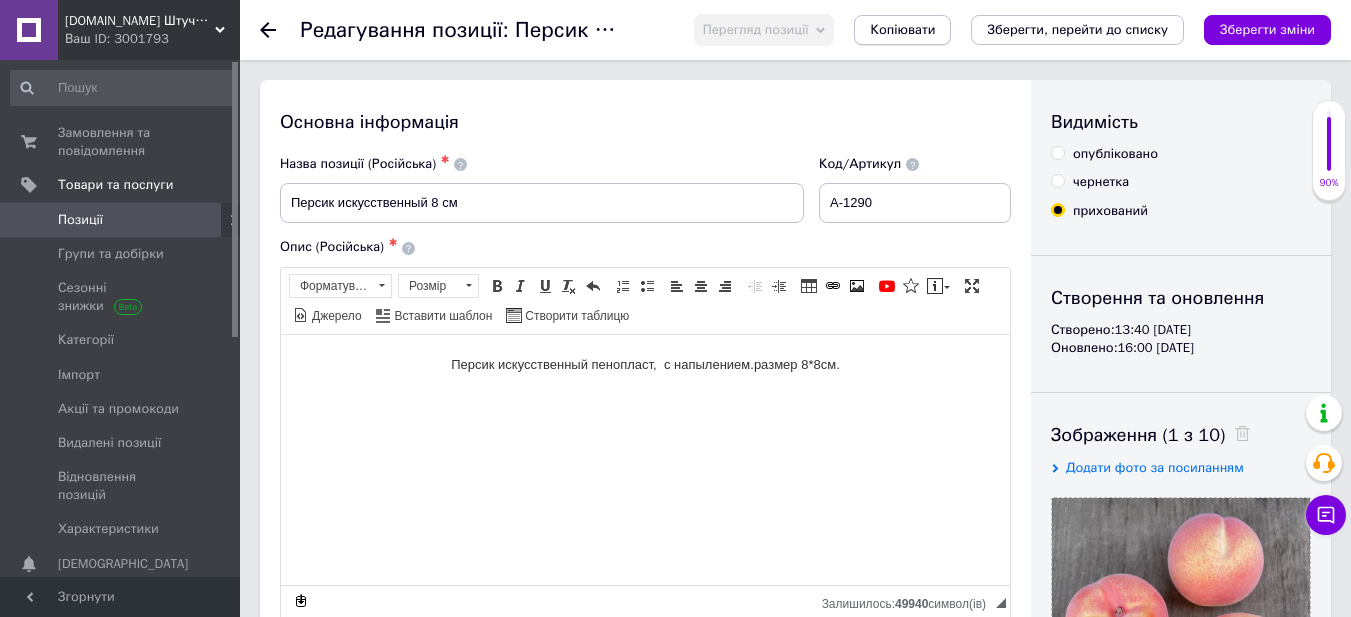 click on "Копіювати" at bounding box center (902, 30) 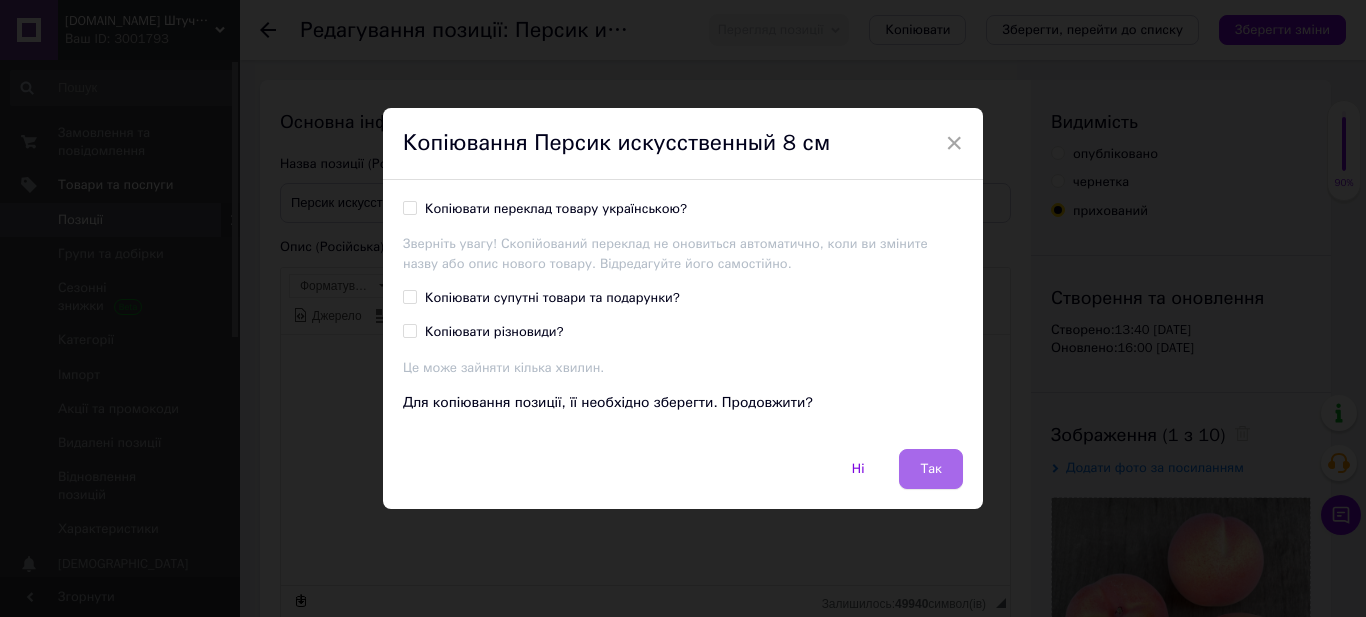 click on "Так" at bounding box center (931, 469) 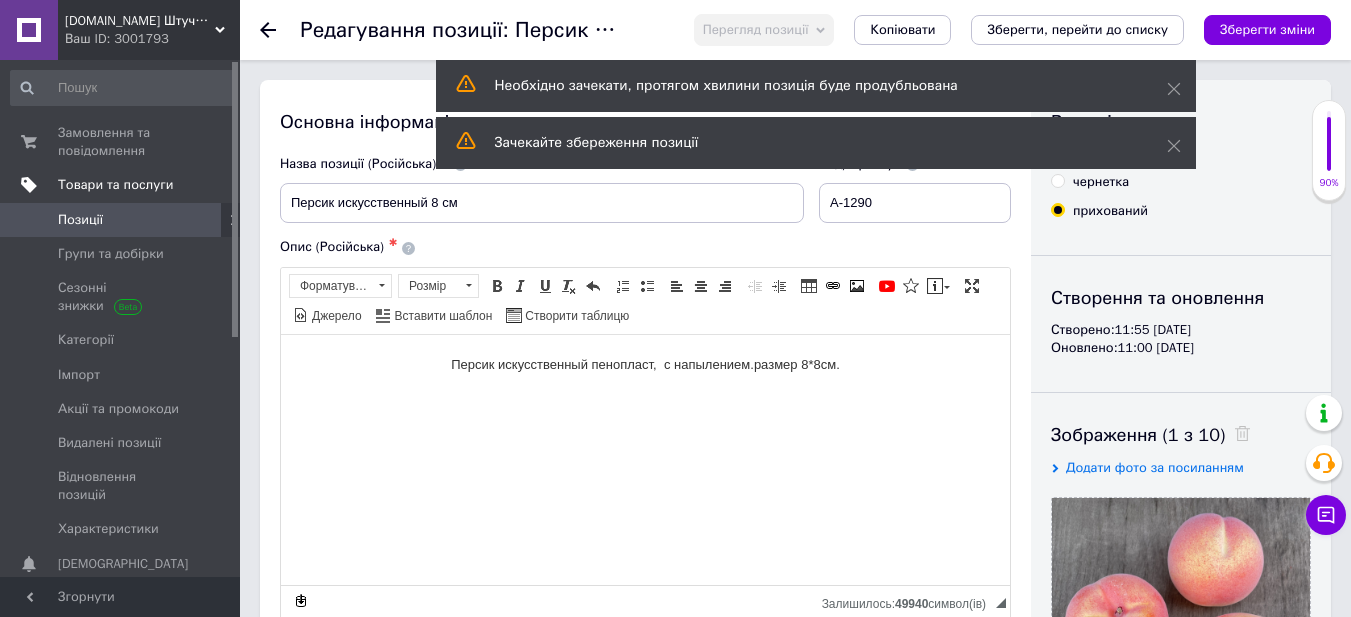 scroll, scrollTop: 0, scrollLeft: 0, axis: both 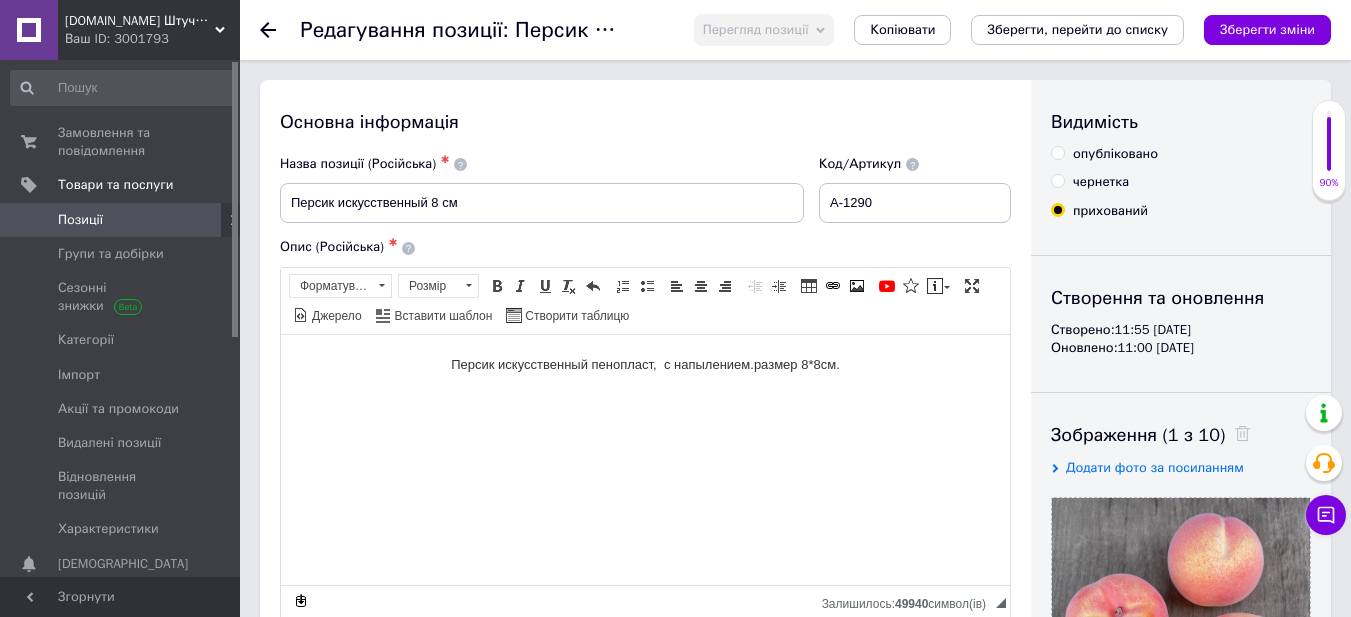 click on "Позиції" at bounding box center (121, 220) 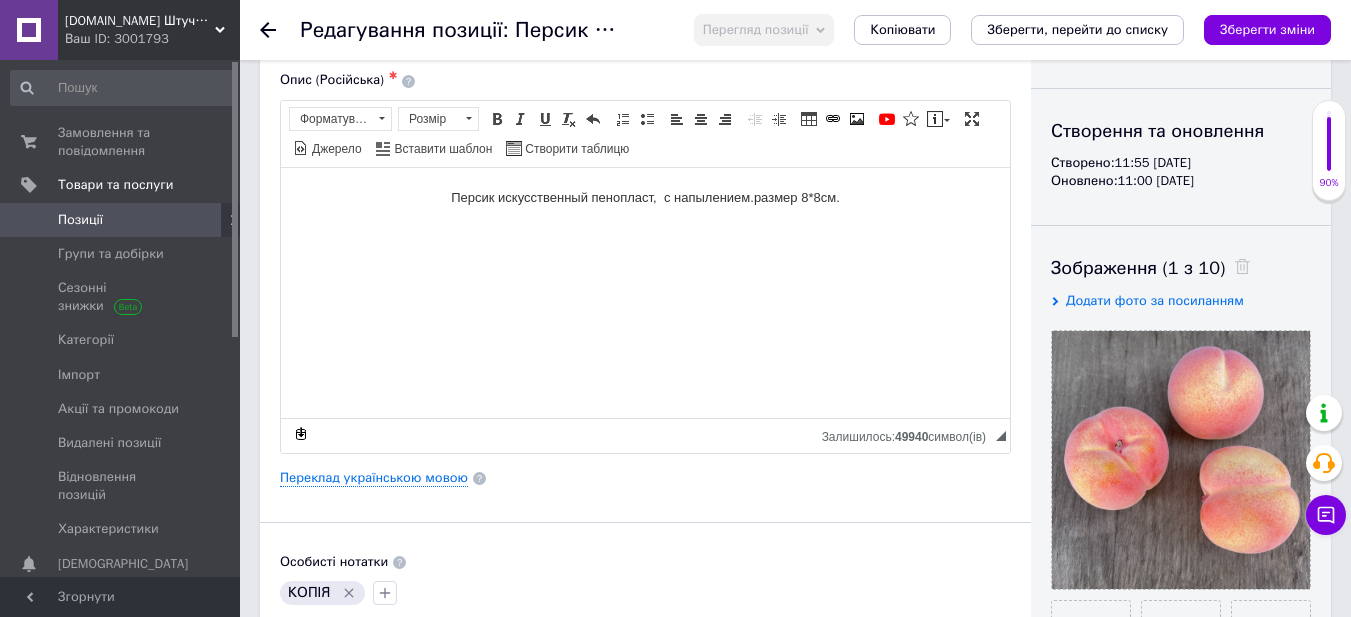 scroll, scrollTop: 500, scrollLeft: 0, axis: vertical 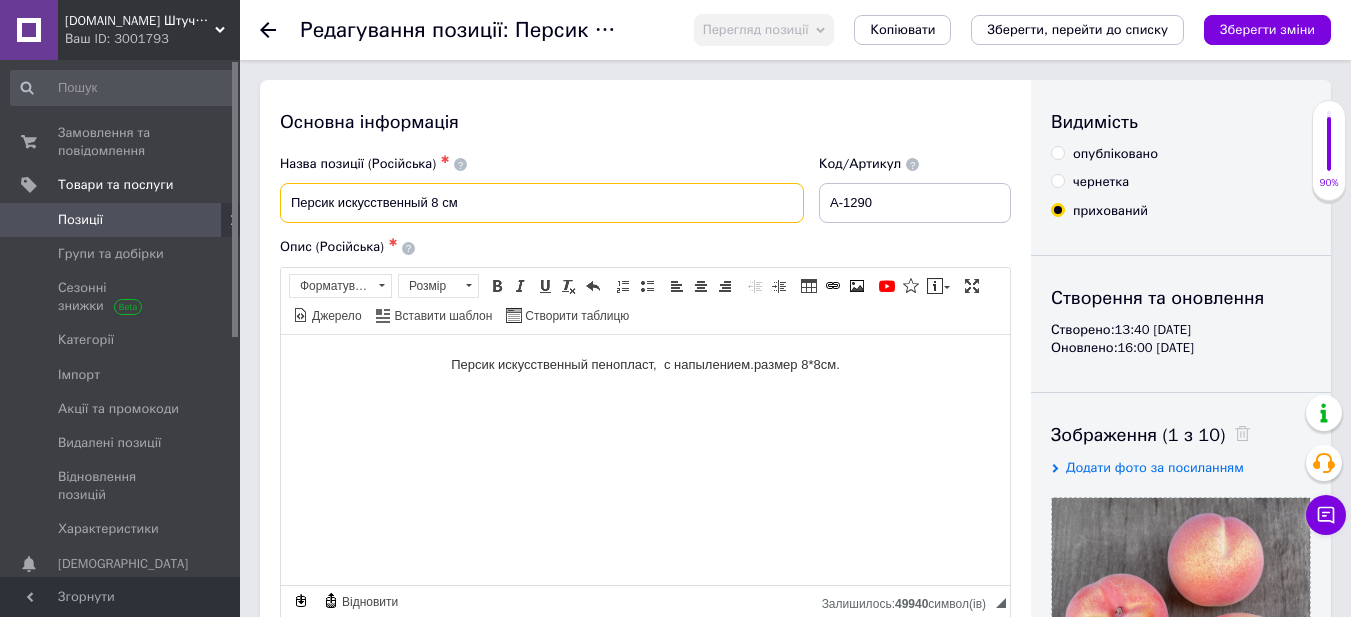 drag, startPoint x: 464, startPoint y: 203, endPoint x: 774, endPoint y: 267, distance: 316.5375 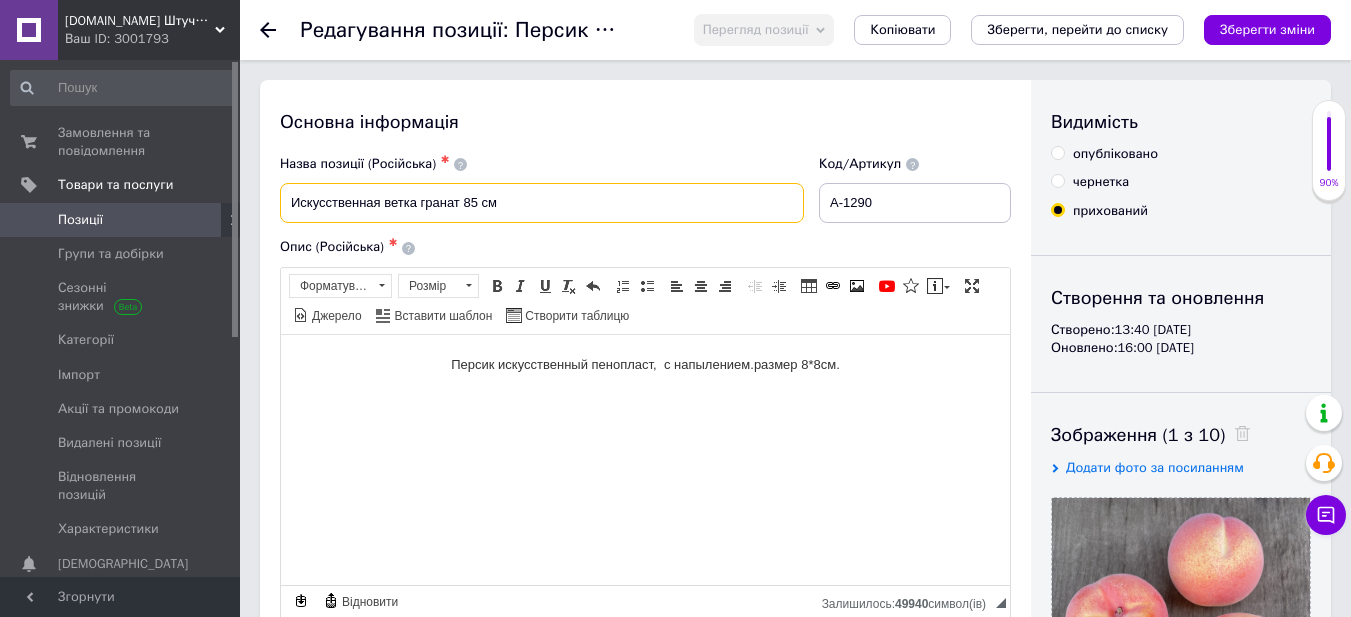 drag, startPoint x: 554, startPoint y: 195, endPoint x: 260, endPoint y: 204, distance: 294.13773 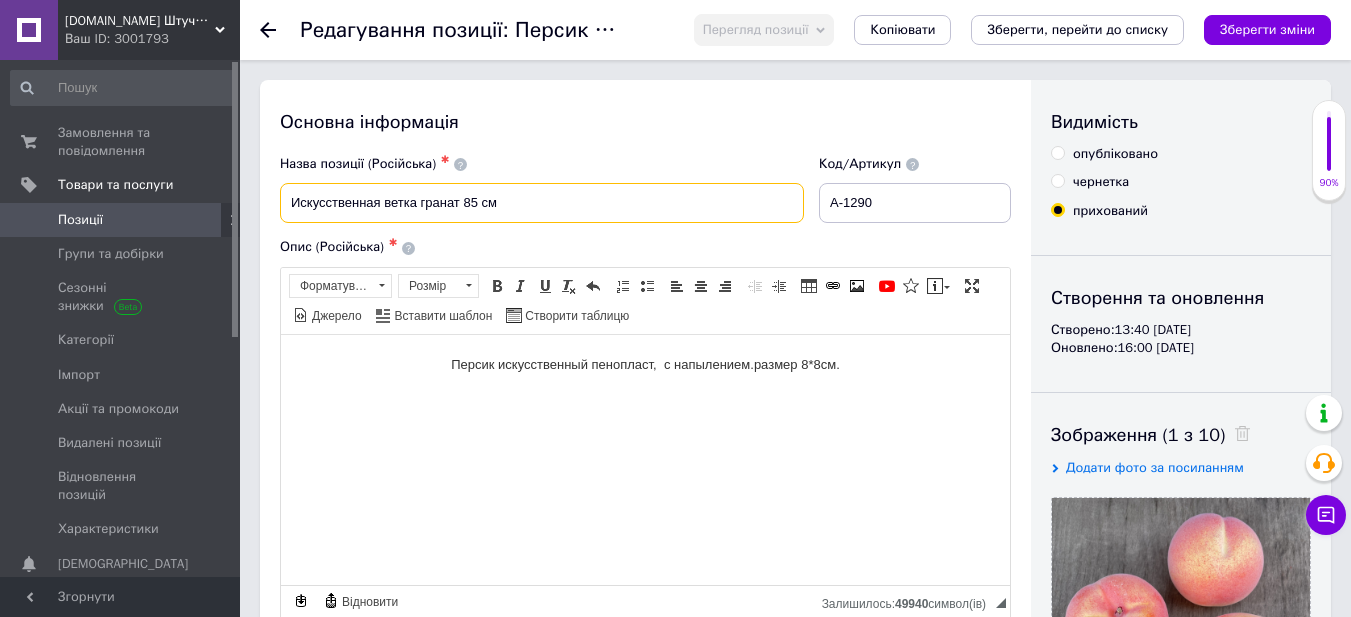type on "Искусственная ветка гранат 85 см" 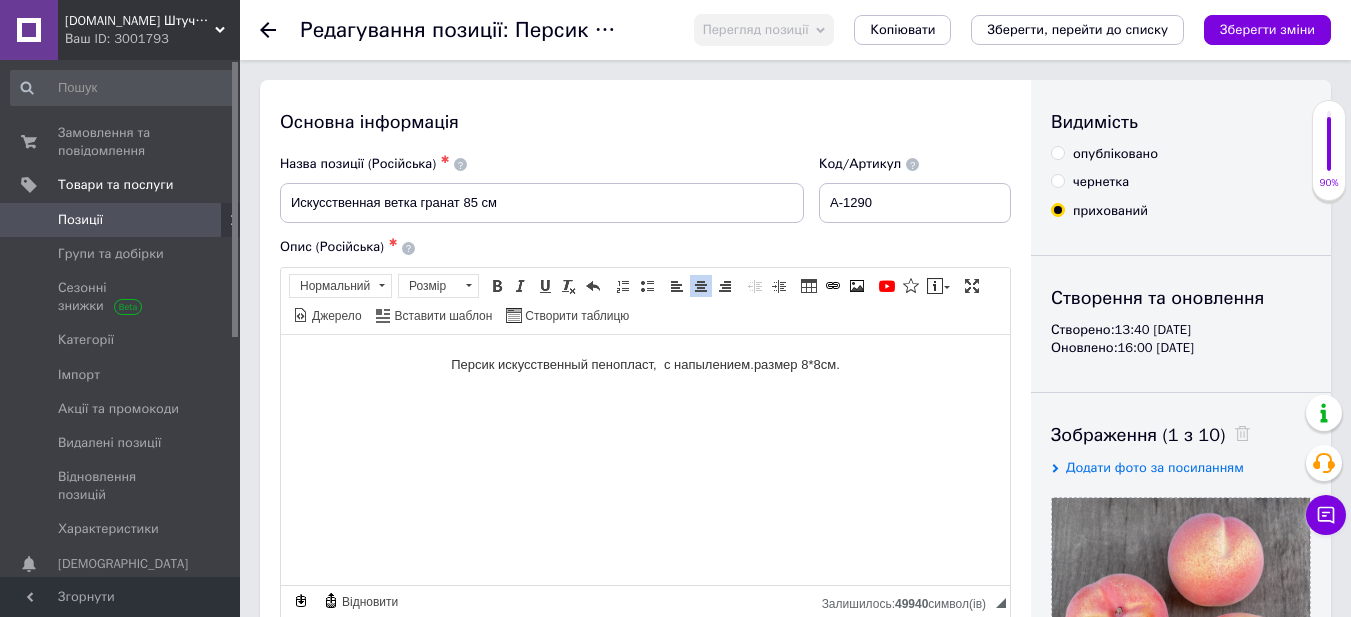 drag, startPoint x: 518, startPoint y: 359, endPoint x: 947, endPoint y: 357, distance: 429.00467 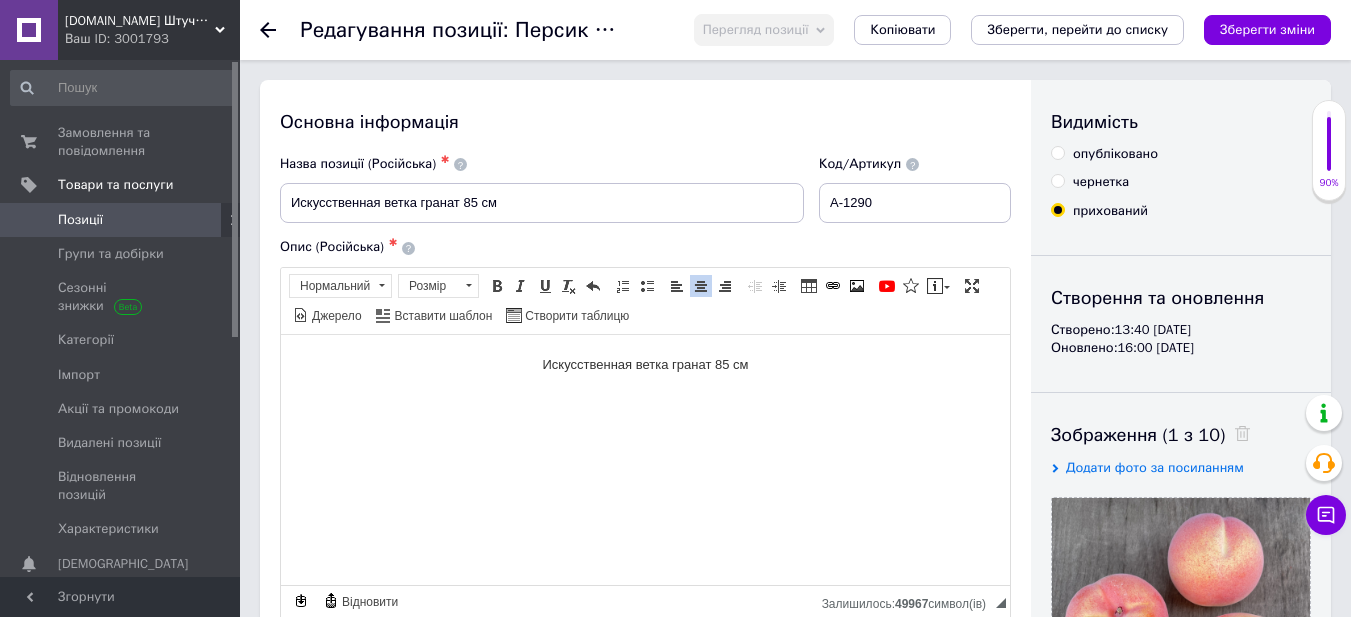 type 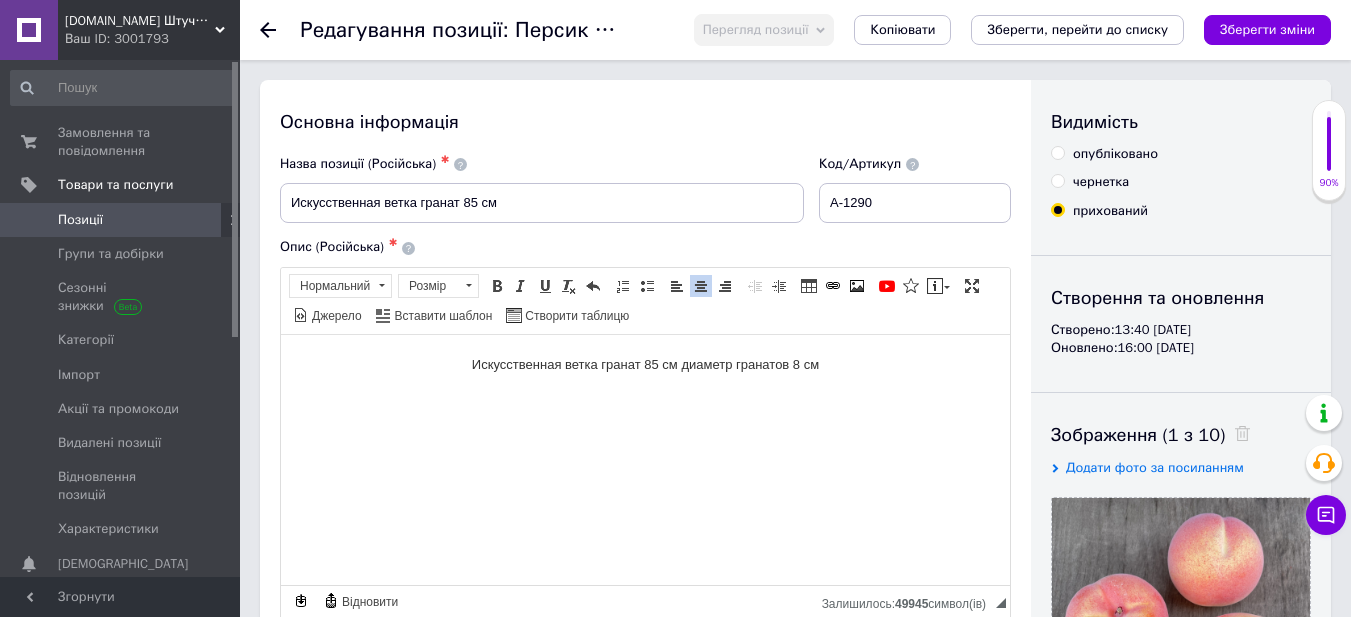 click on "Зображення (1 з 10)" at bounding box center [1181, 435] 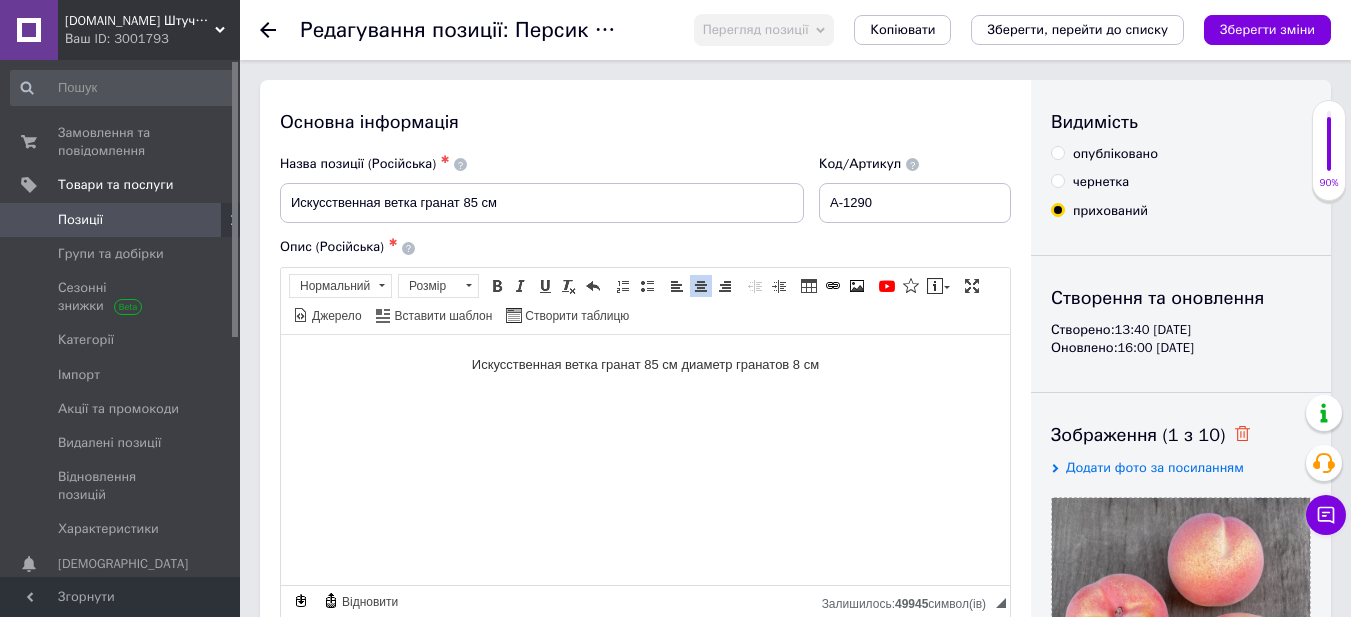 click 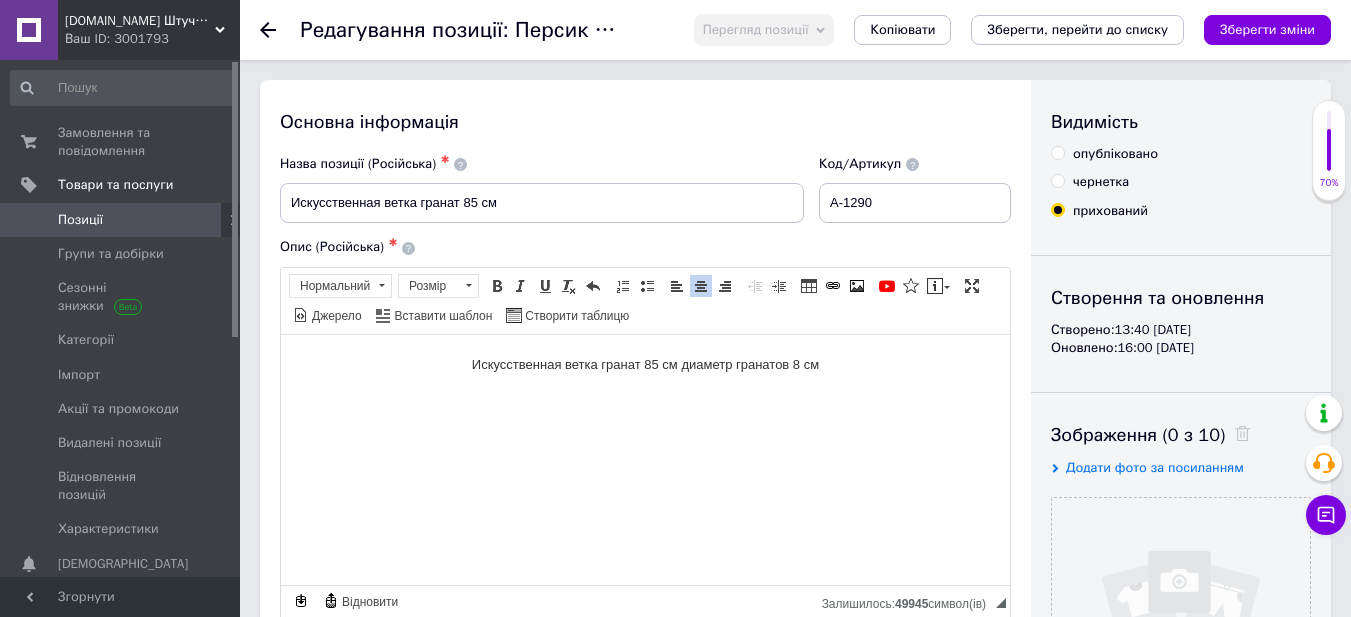 scroll, scrollTop: 333, scrollLeft: 0, axis: vertical 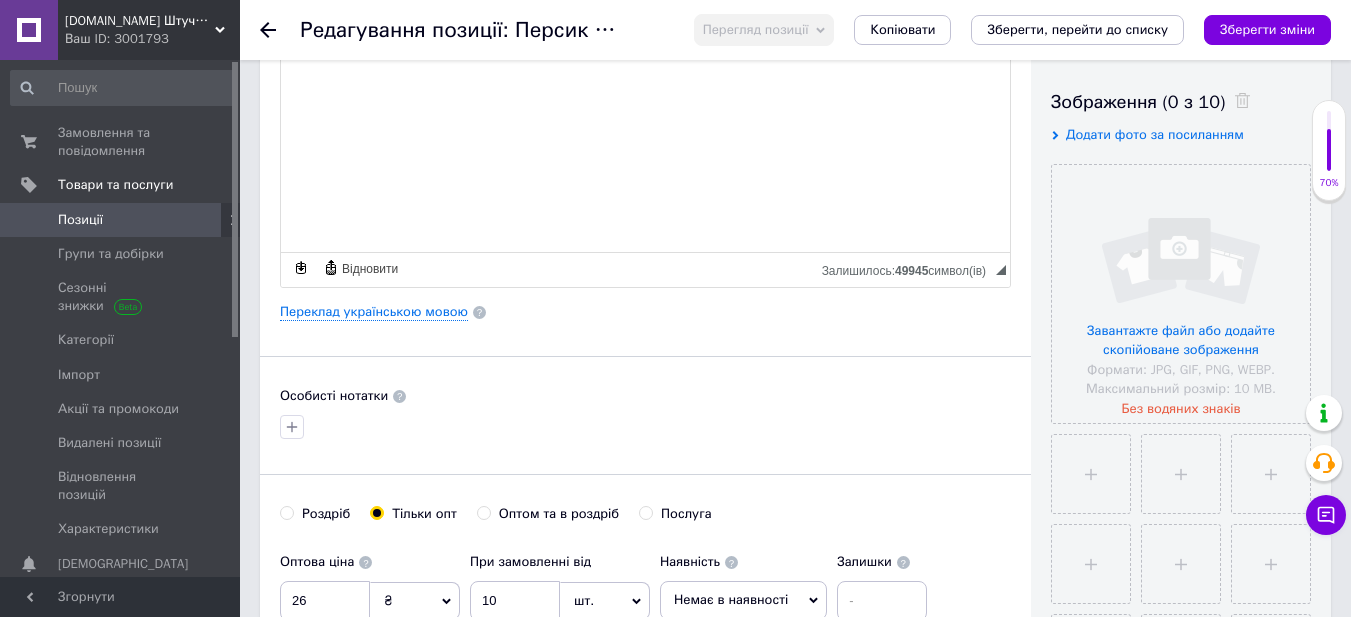 click on "Роздріб" at bounding box center (326, 514) 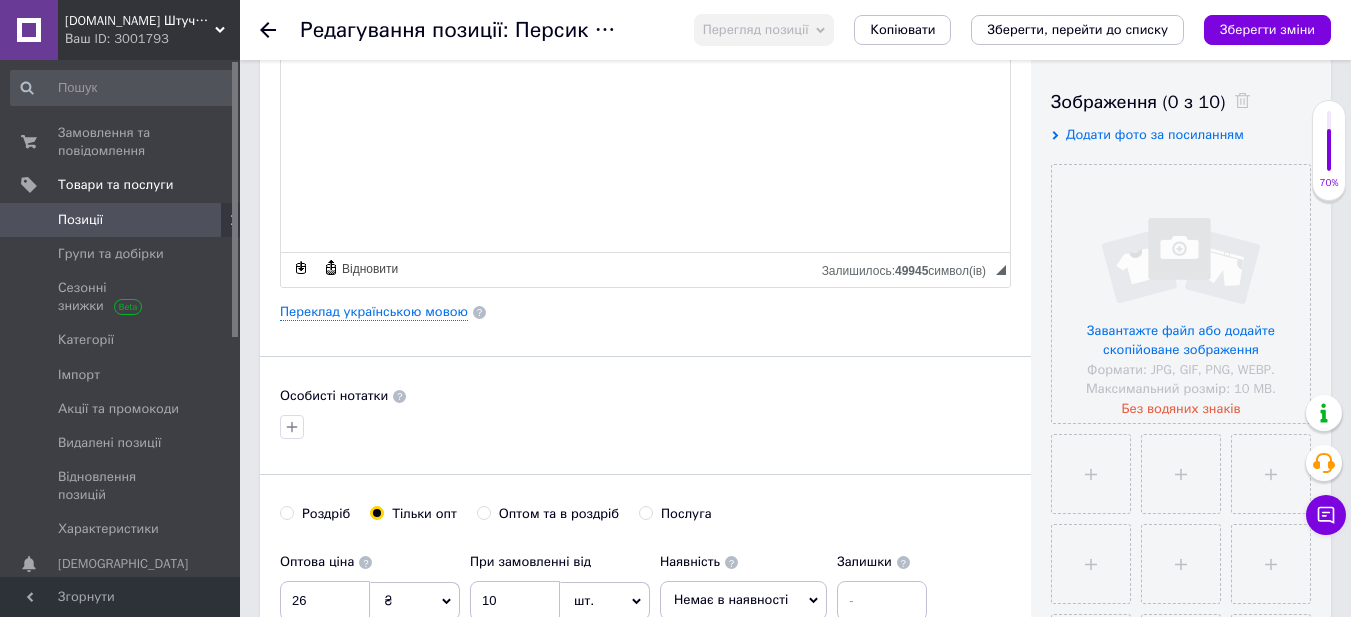 radio on "true" 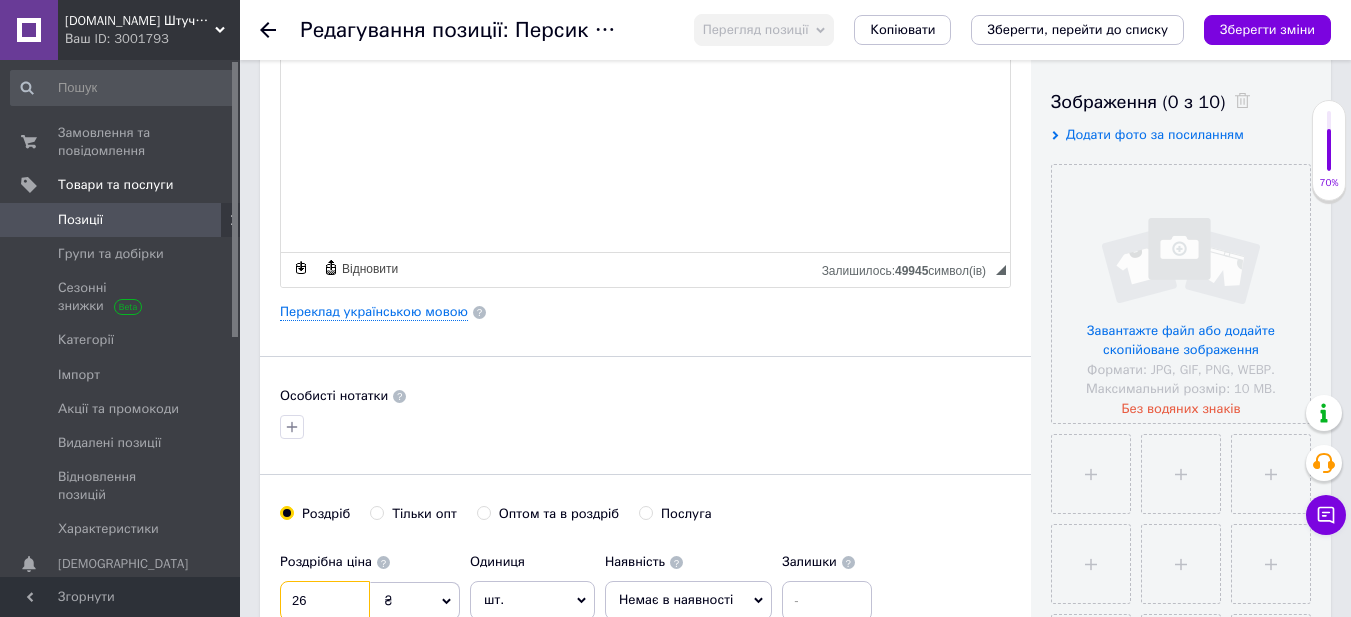 drag, startPoint x: 318, startPoint y: 597, endPoint x: 277, endPoint y: 593, distance: 41.19466 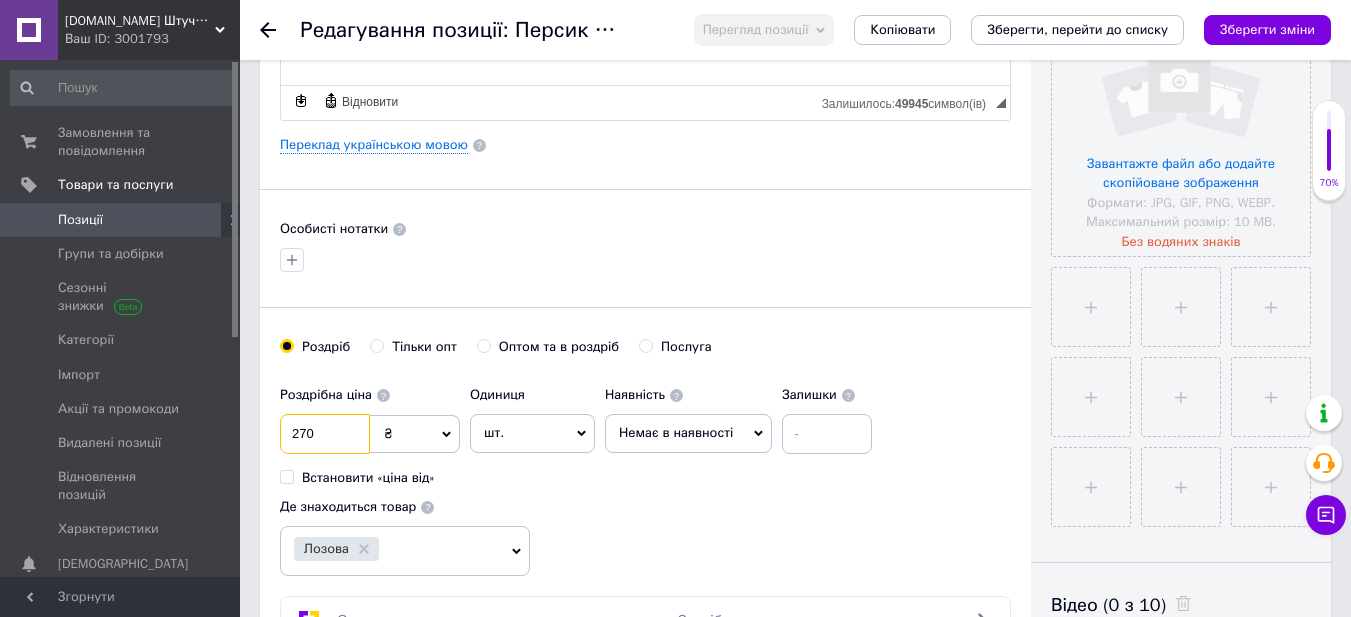 scroll, scrollTop: 667, scrollLeft: 0, axis: vertical 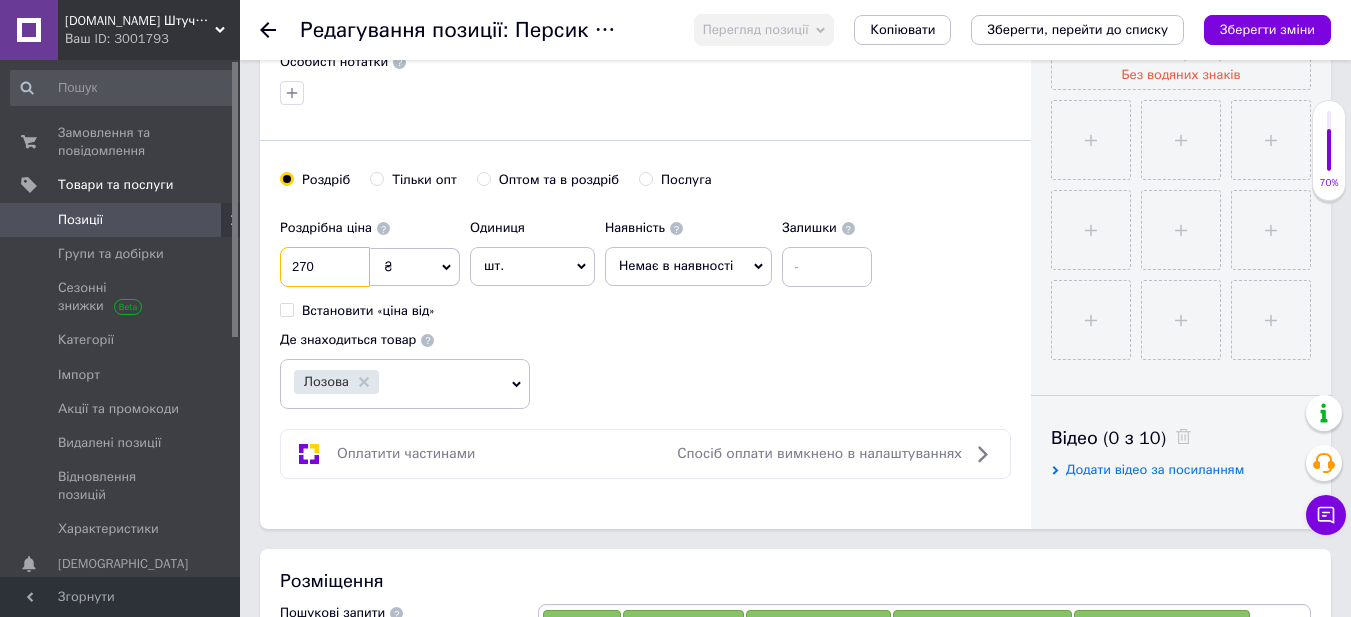 type on "270" 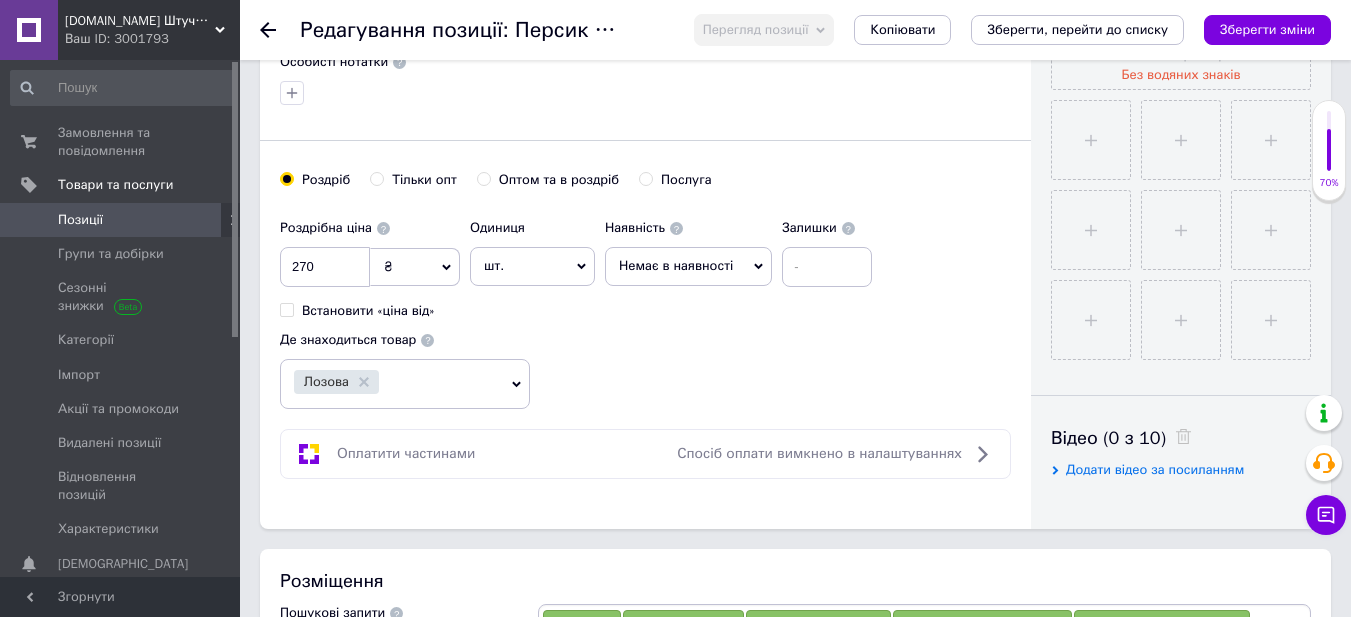 click on "Немає в наявності" at bounding box center (676, 265) 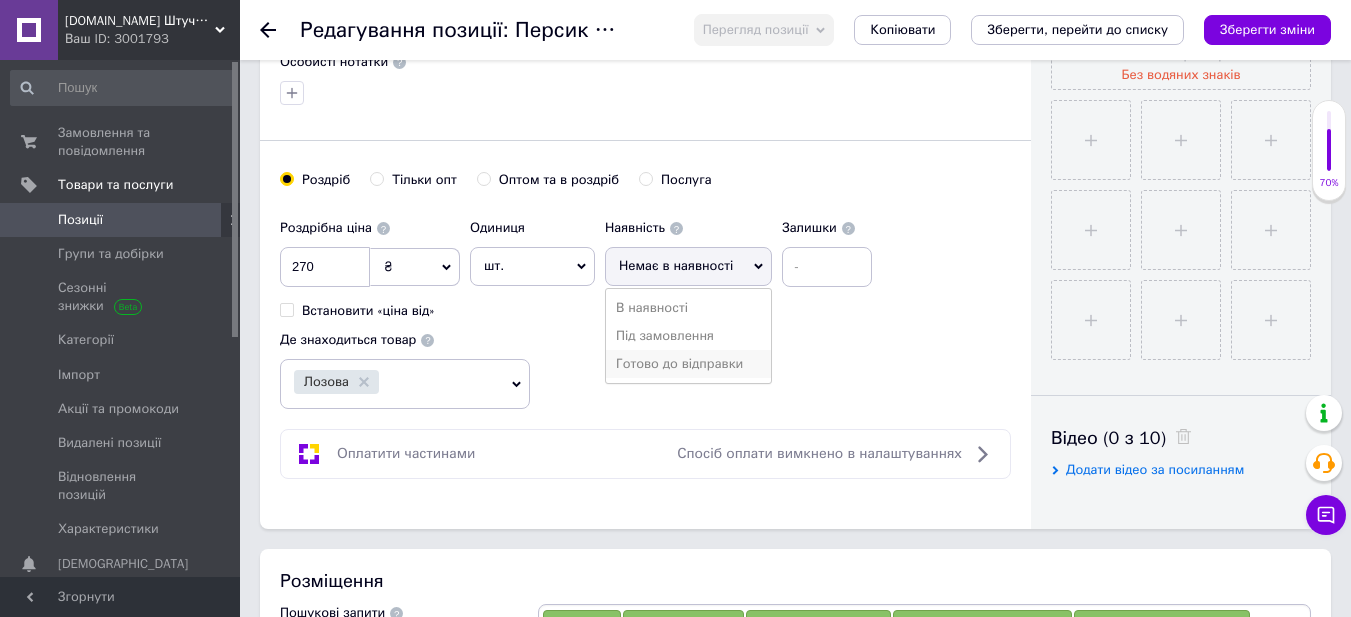 click on "Готово до відправки" at bounding box center [688, 364] 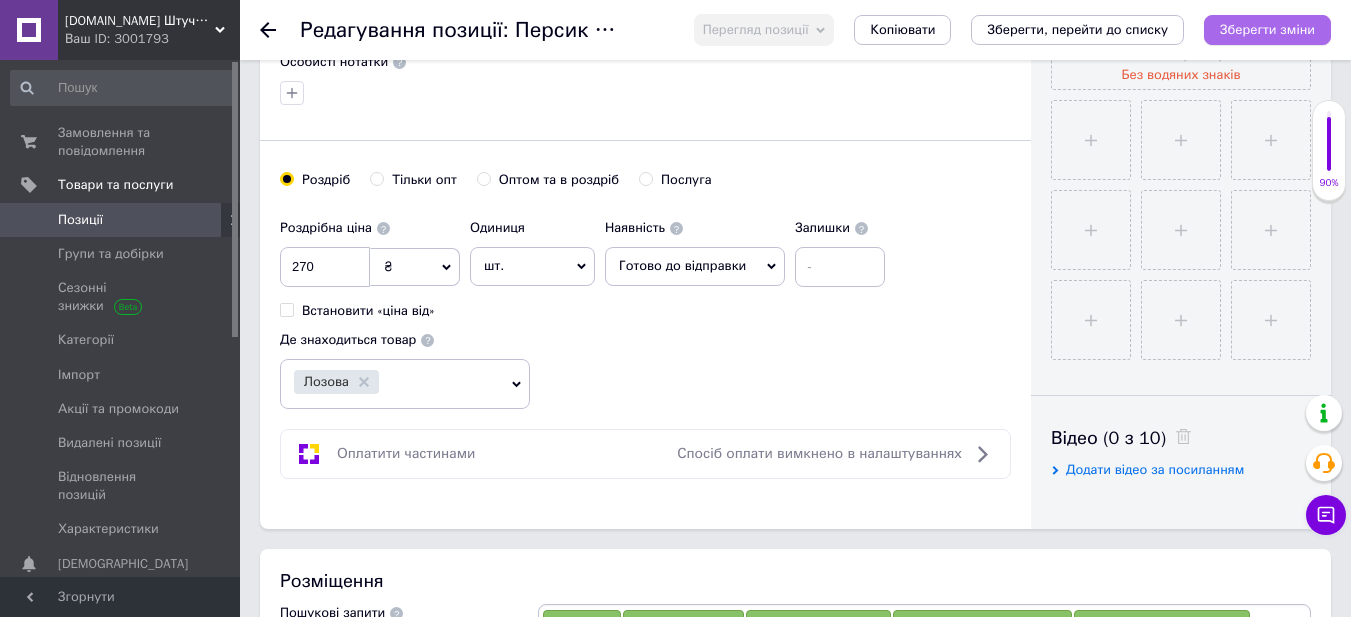 click on "Зберегти зміни" at bounding box center (1267, 29) 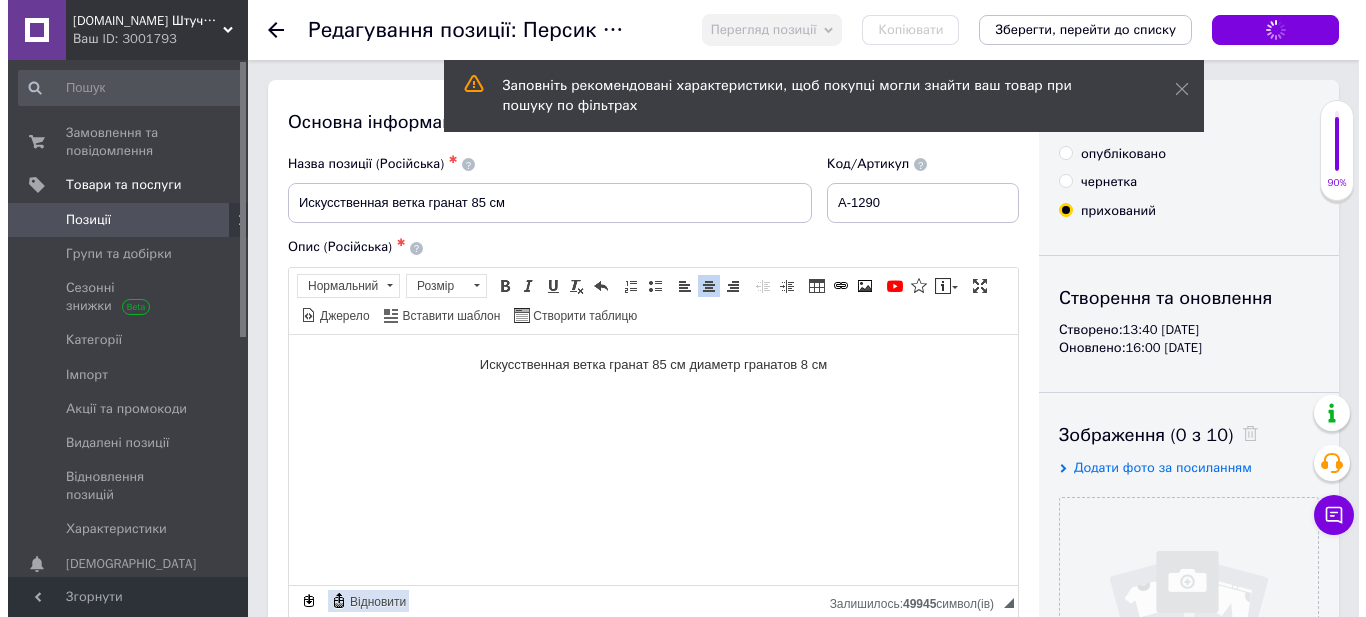 scroll, scrollTop: 167, scrollLeft: 0, axis: vertical 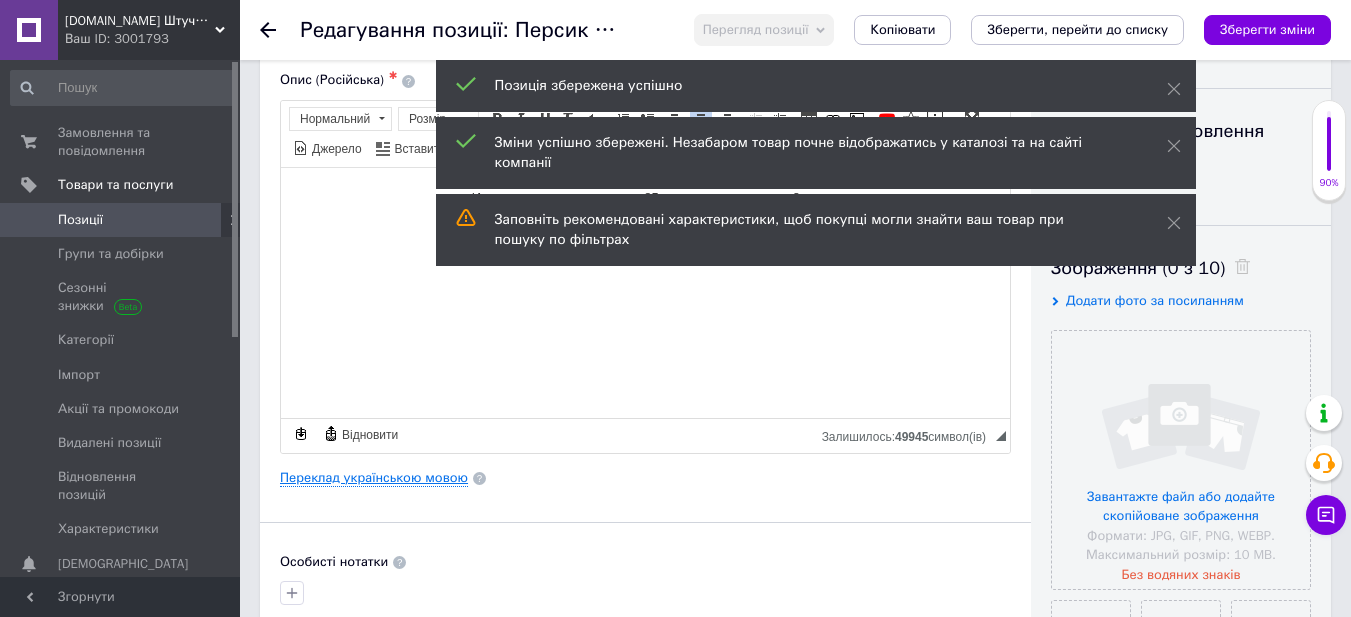 click on "Переклад українською мовою" at bounding box center [374, 478] 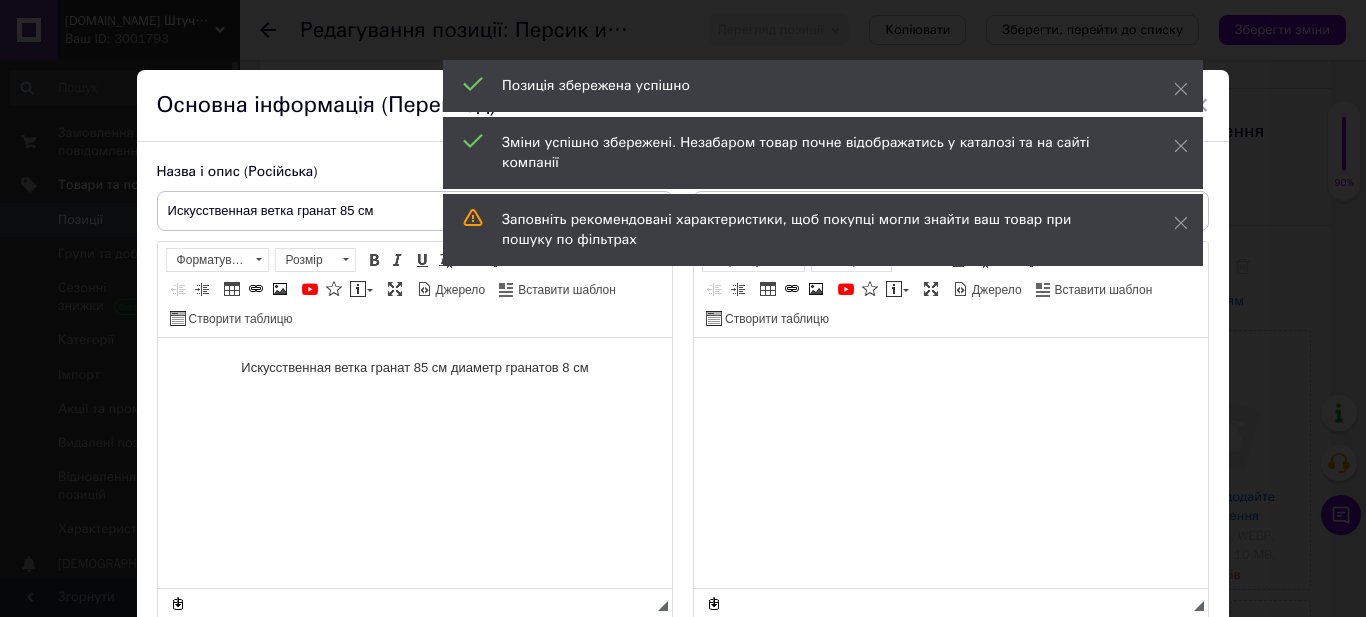 scroll, scrollTop: 0, scrollLeft: 0, axis: both 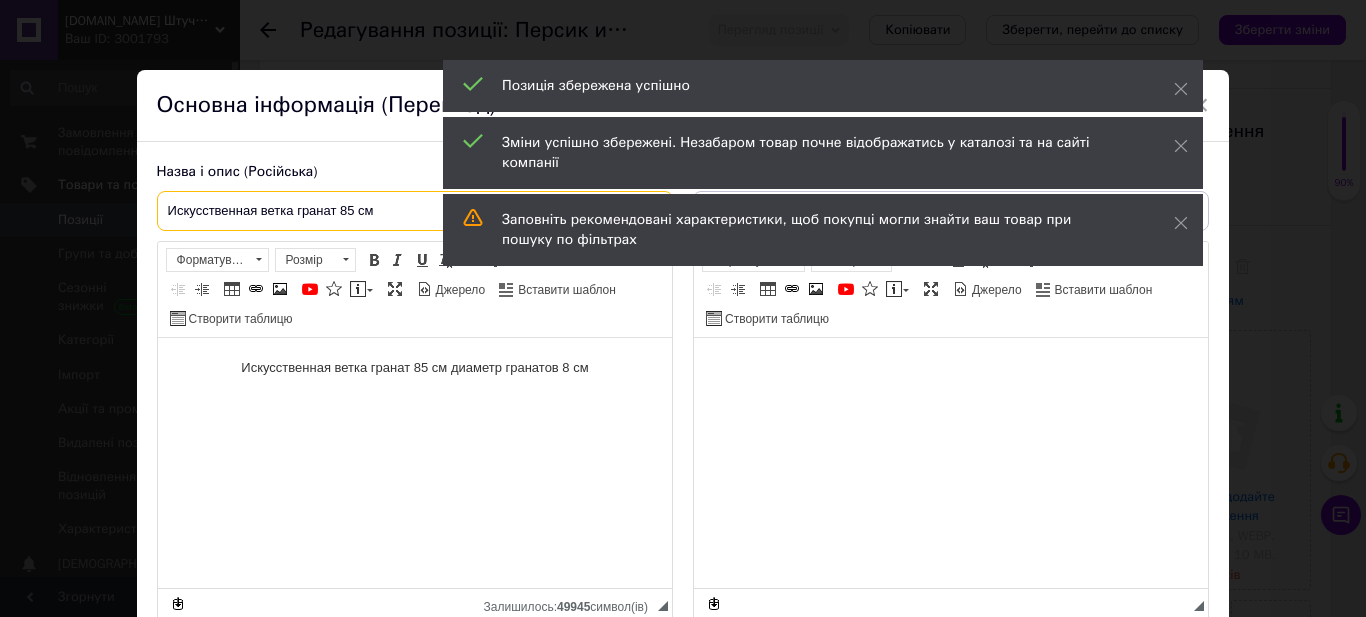 drag, startPoint x: 384, startPoint y: 210, endPoint x: 135, endPoint y: 203, distance: 249.09837 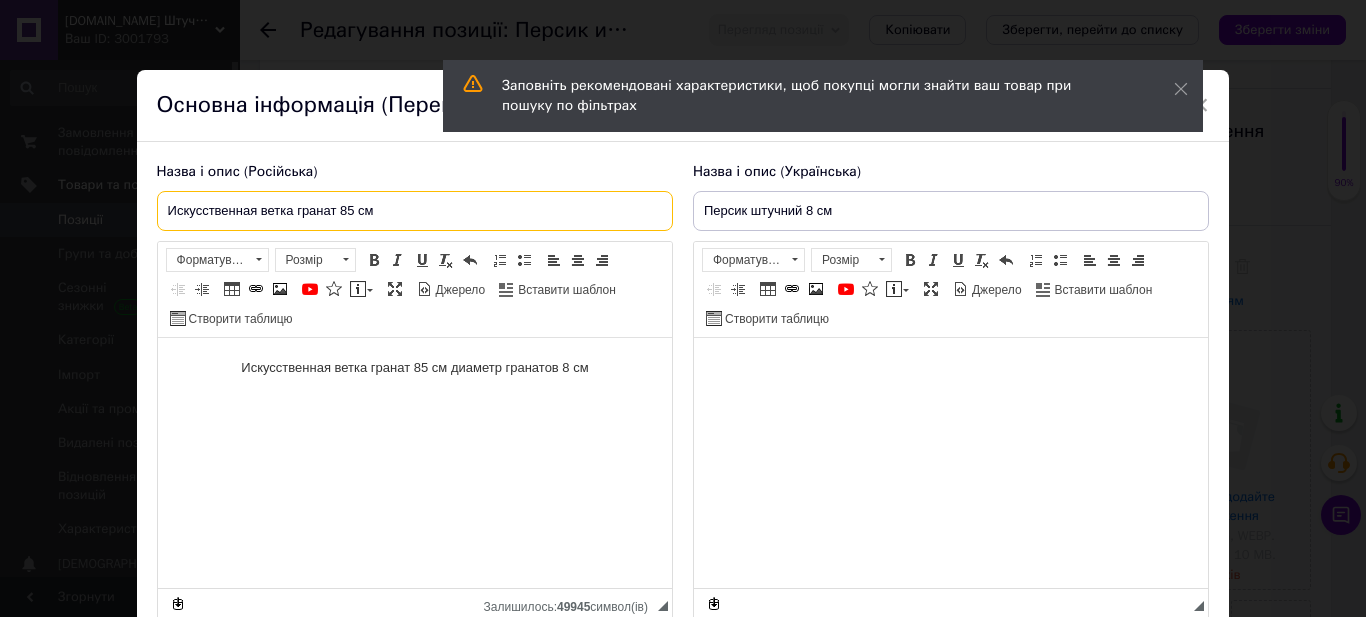 click on "Искусственная ветка гранат 85 см" at bounding box center (415, 211) 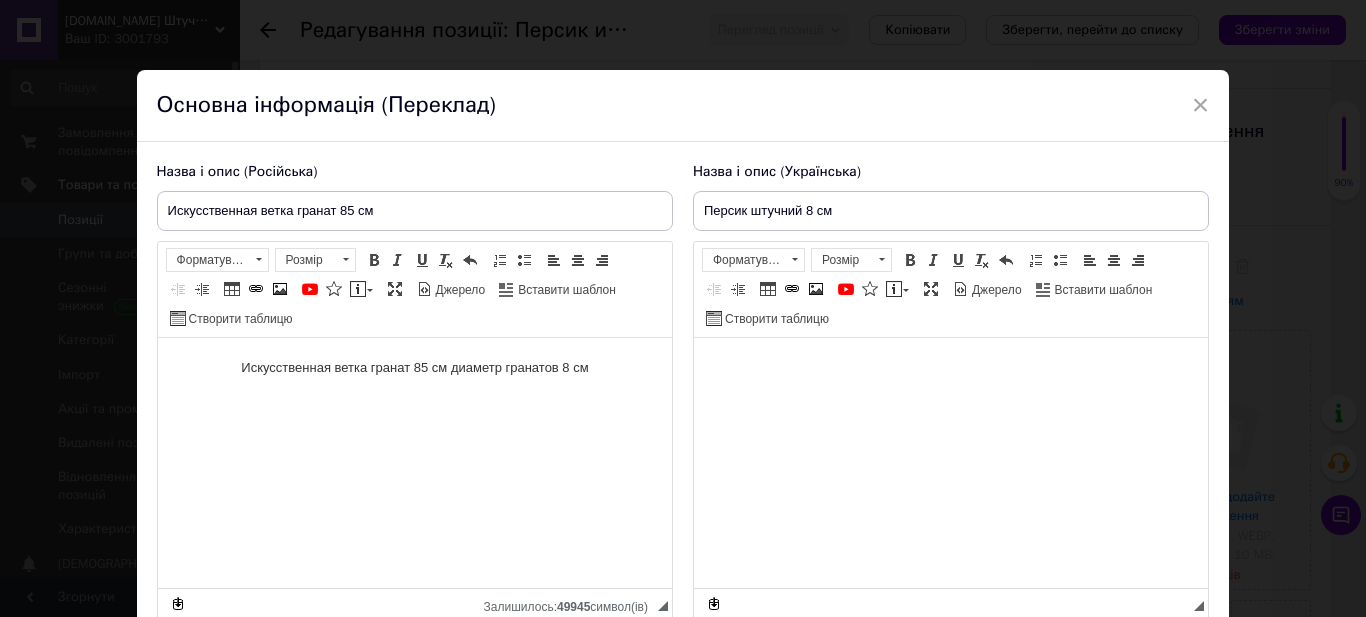 drag, startPoint x: 363, startPoint y: 207, endPoint x: 869, endPoint y: 103, distance: 516.5772 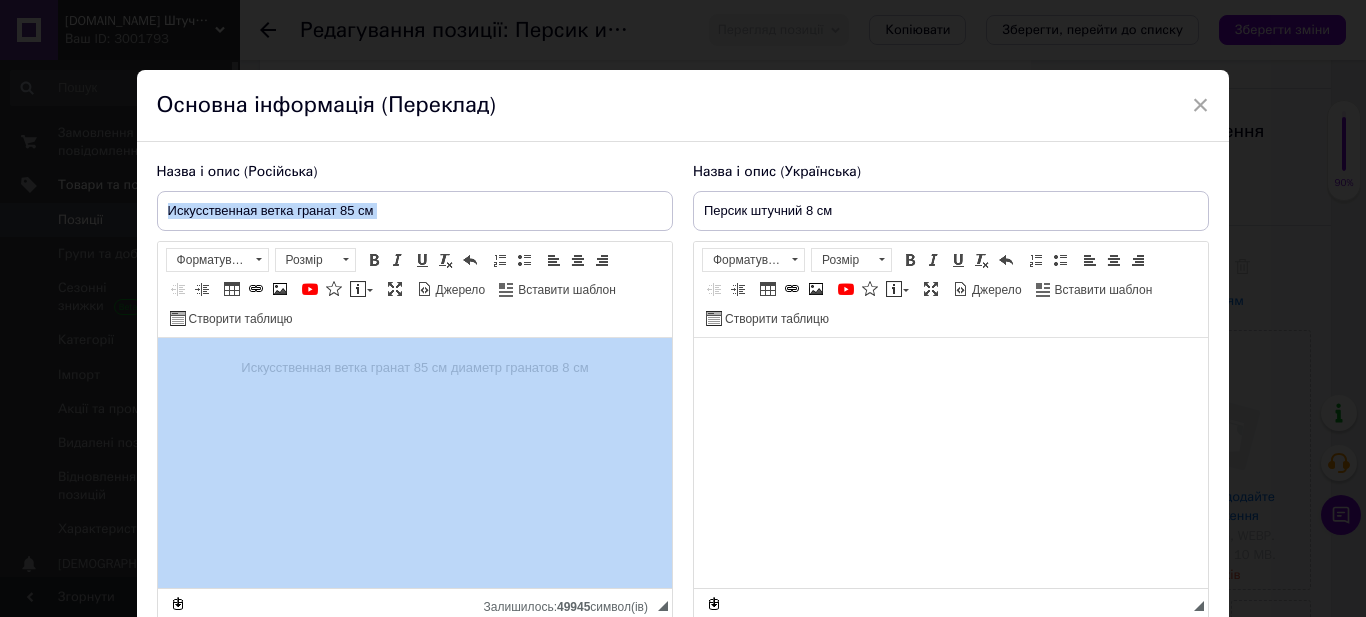 drag, startPoint x: 512, startPoint y: 238, endPoint x: 393, endPoint y: 217, distance: 120.83874 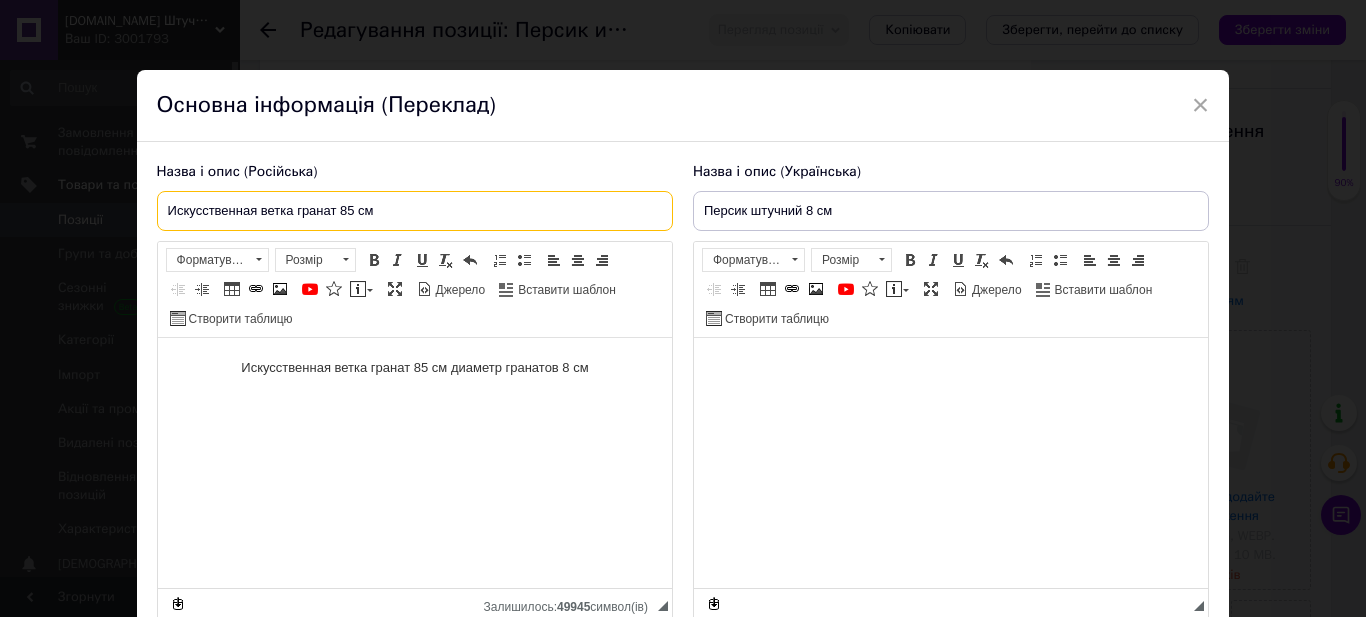 drag, startPoint x: 389, startPoint y: 210, endPoint x: 128, endPoint y: 205, distance: 261.04788 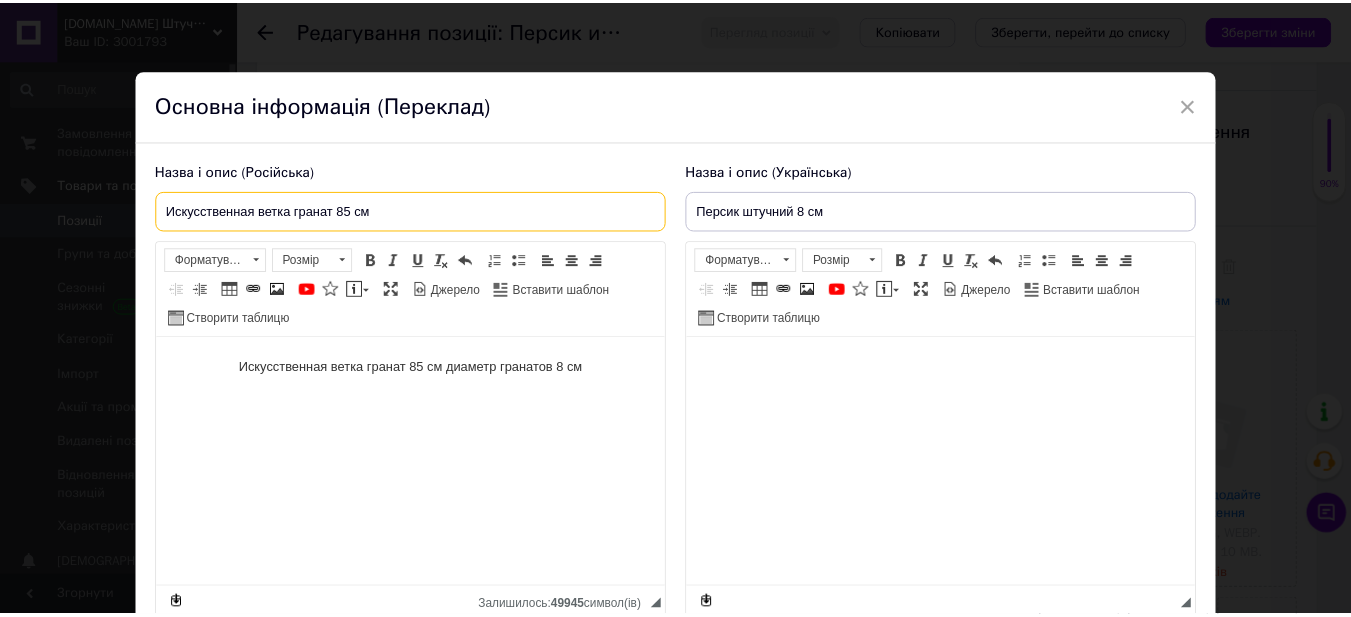 scroll, scrollTop: 172, scrollLeft: 0, axis: vertical 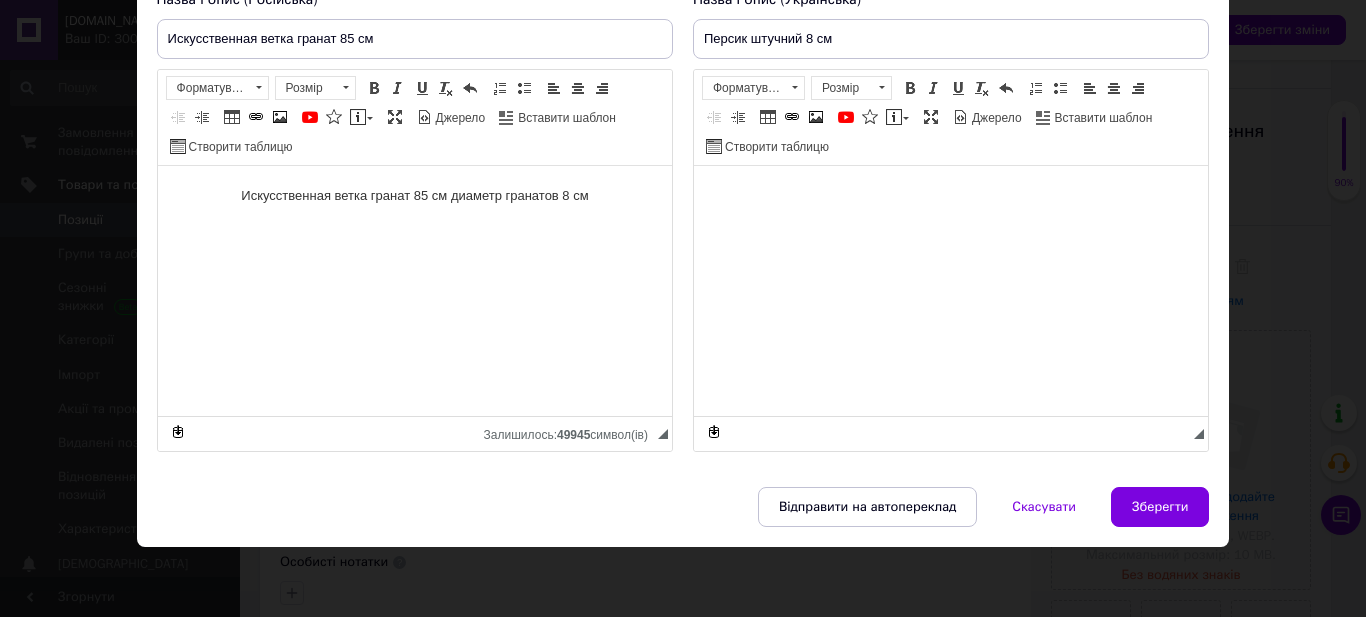 drag, startPoint x: 339, startPoint y: 46, endPoint x: 1192, endPoint y: 90, distance: 854.1341 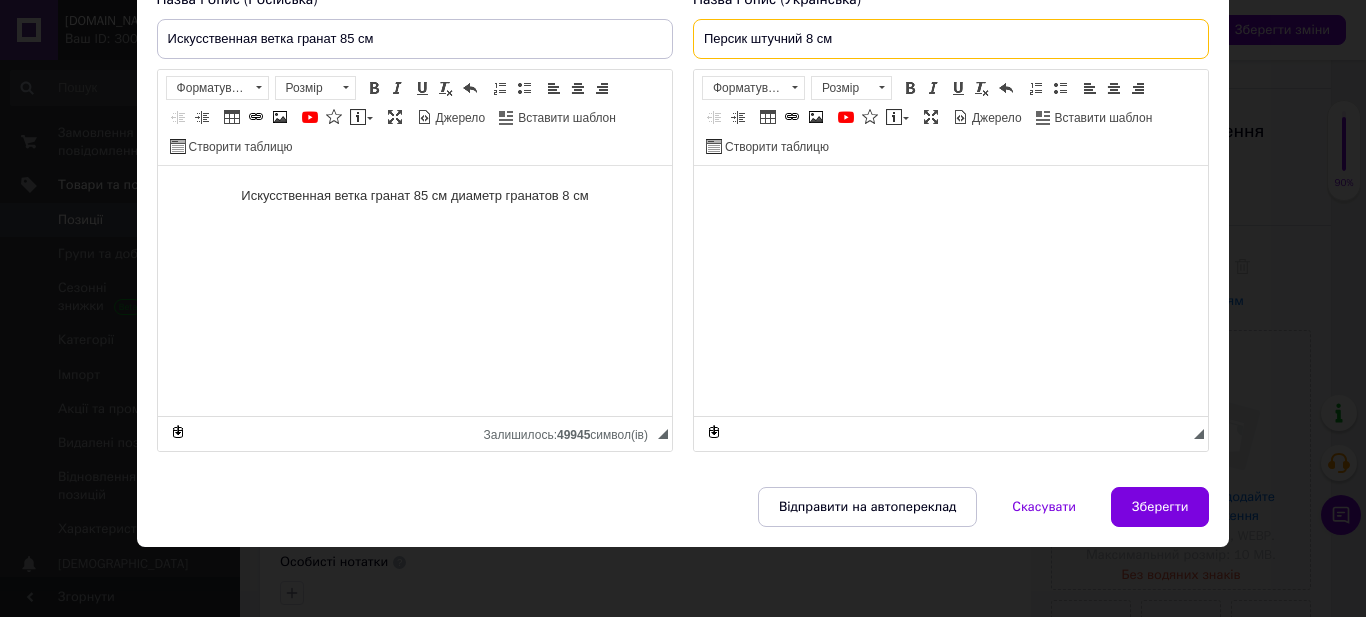 click on "Персик штучний 8 см" at bounding box center [951, 39] 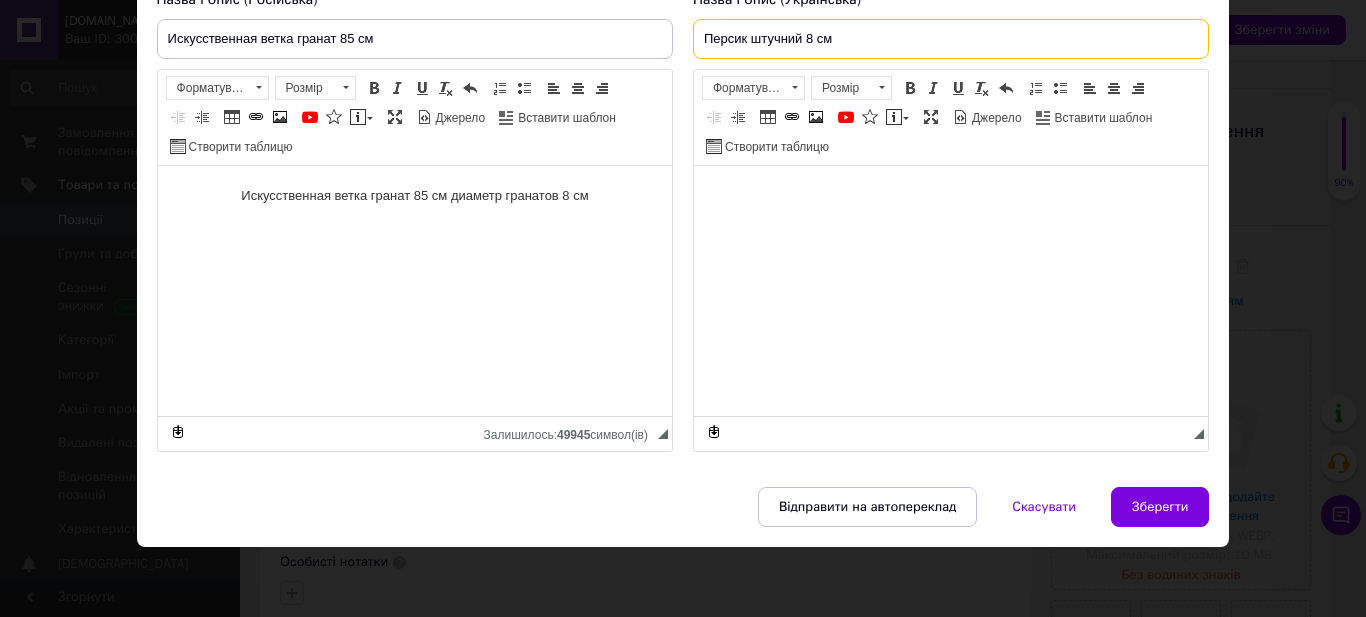drag, startPoint x: 921, startPoint y: 38, endPoint x: 691, endPoint y: 36, distance: 230.0087 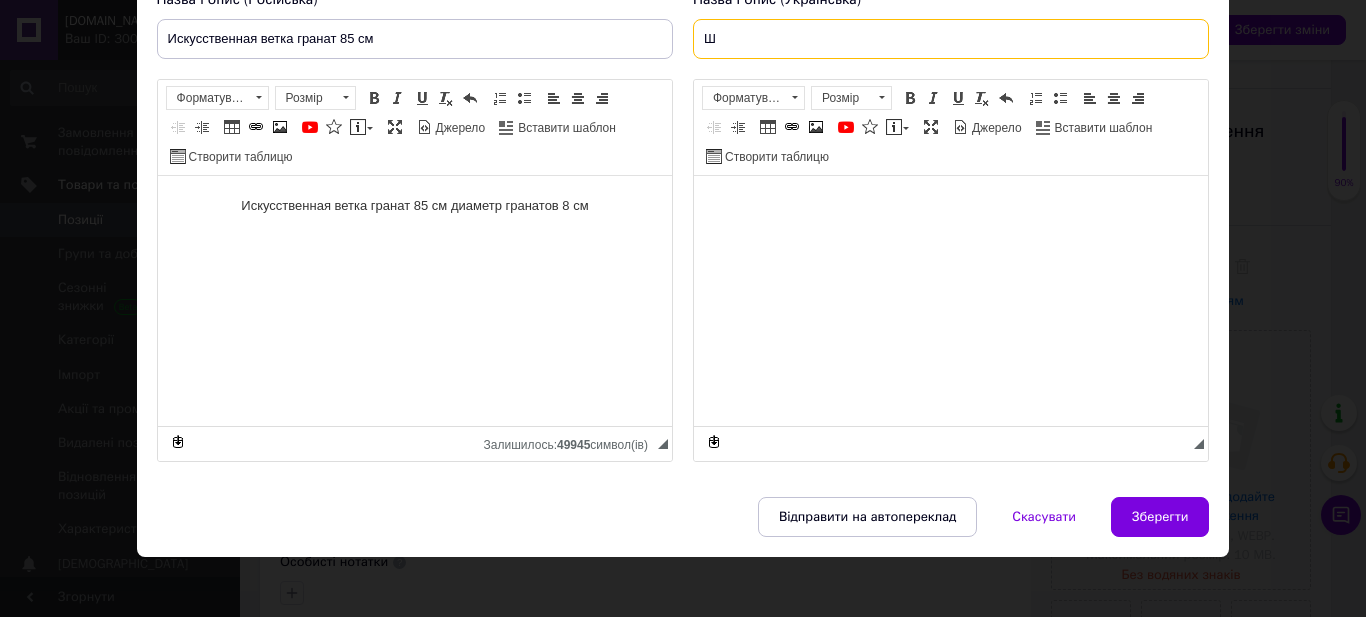 type on "Ш" 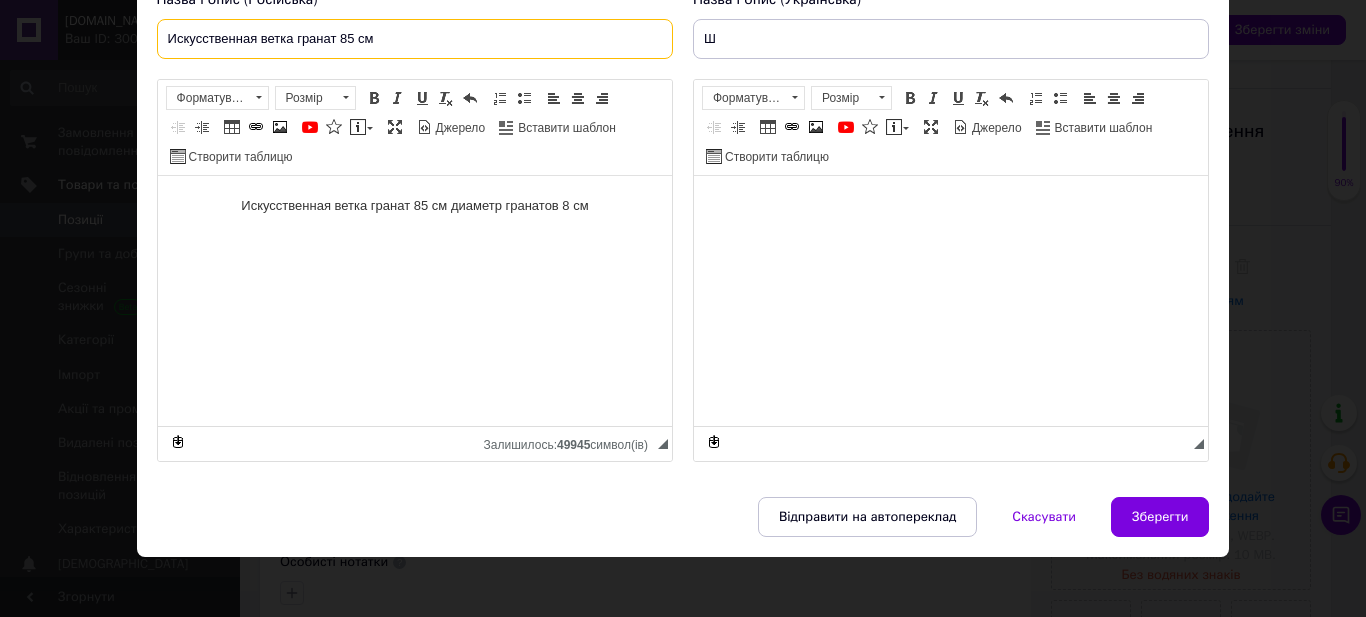 click on "Искусственная ветка гранат 85 см" at bounding box center [415, 39] 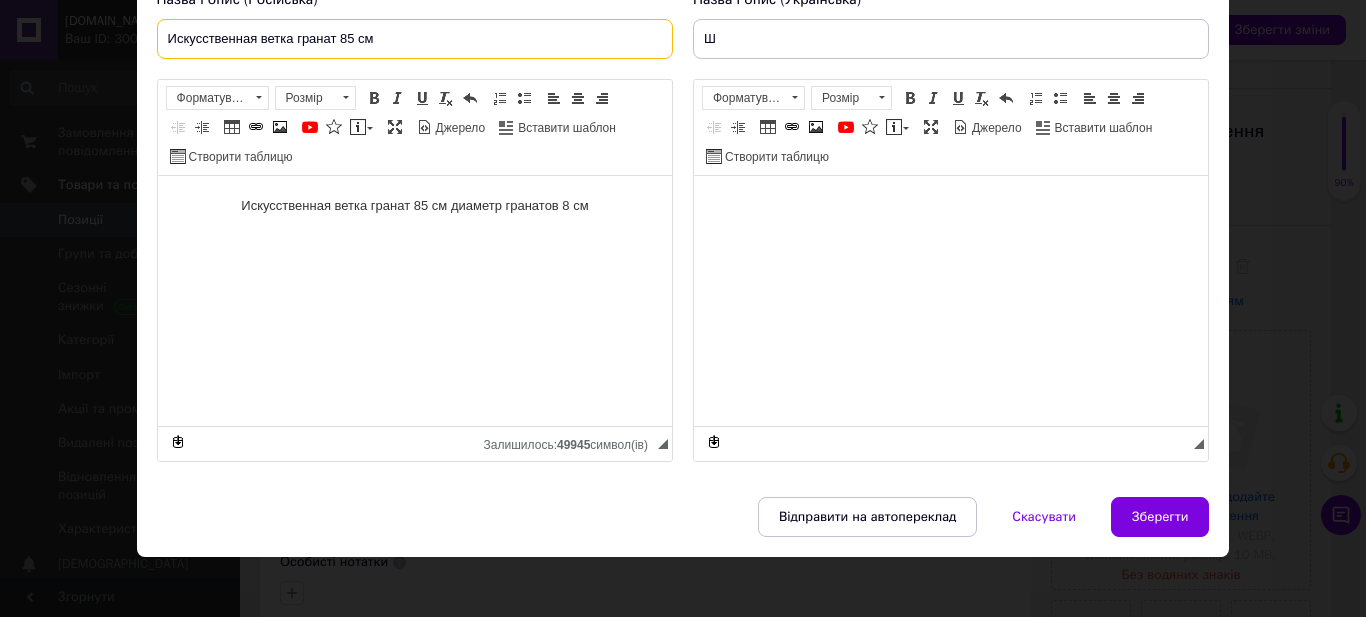 click on "Искусственная ветка гранат 85 см" at bounding box center [415, 39] 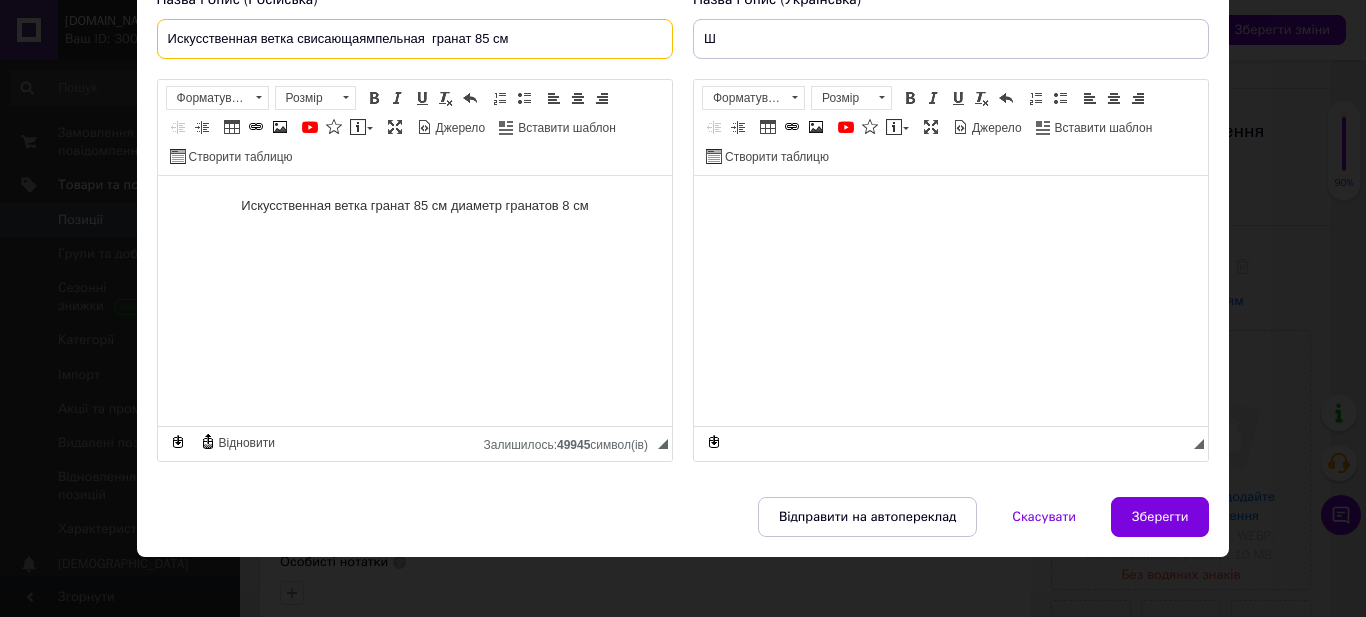 click on "Искусственная ветка свисающаямпельная  гранат 85 см" at bounding box center [415, 39] 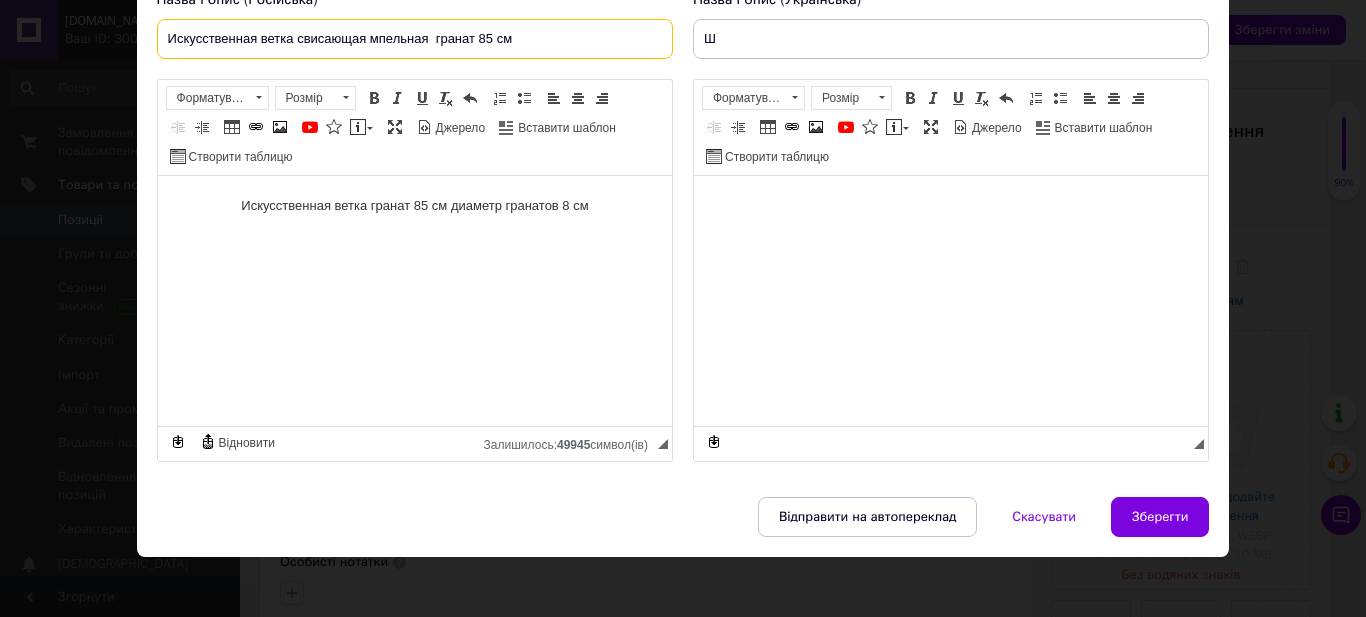 drag, startPoint x: 496, startPoint y: 34, endPoint x: 295, endPoint y: 32, distance: 201.00995 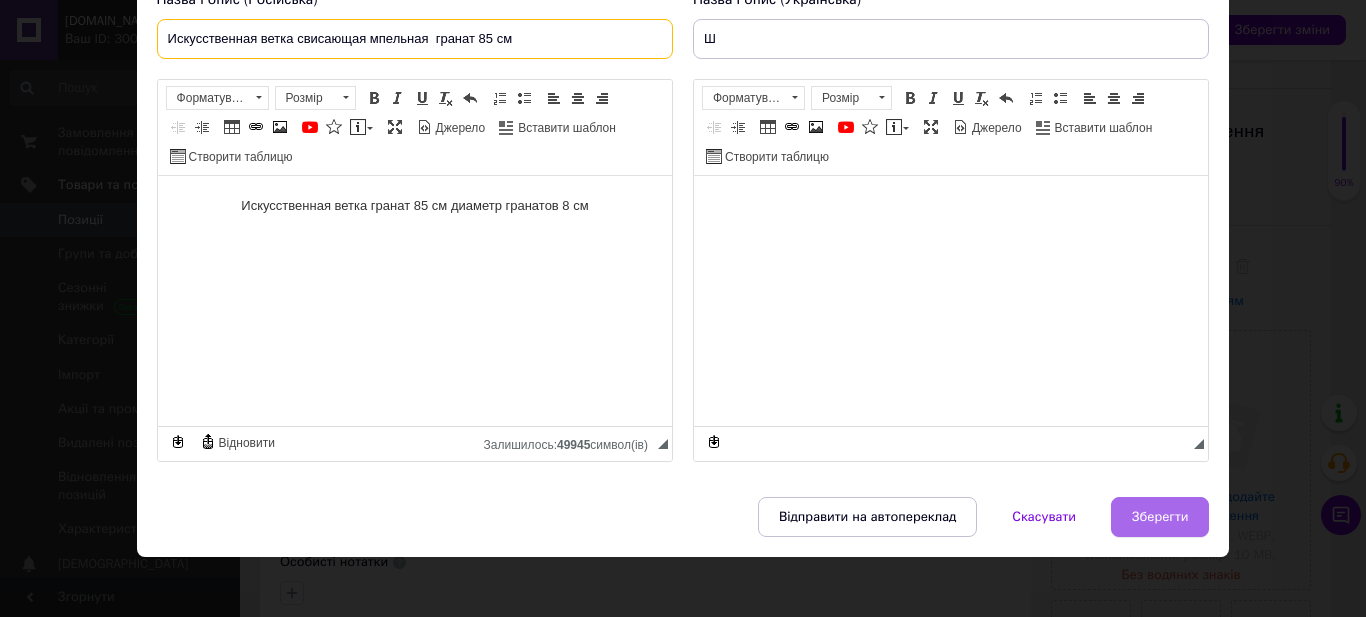 type on "Искусственная ветка свисающая мпельная  гранат 85 см" 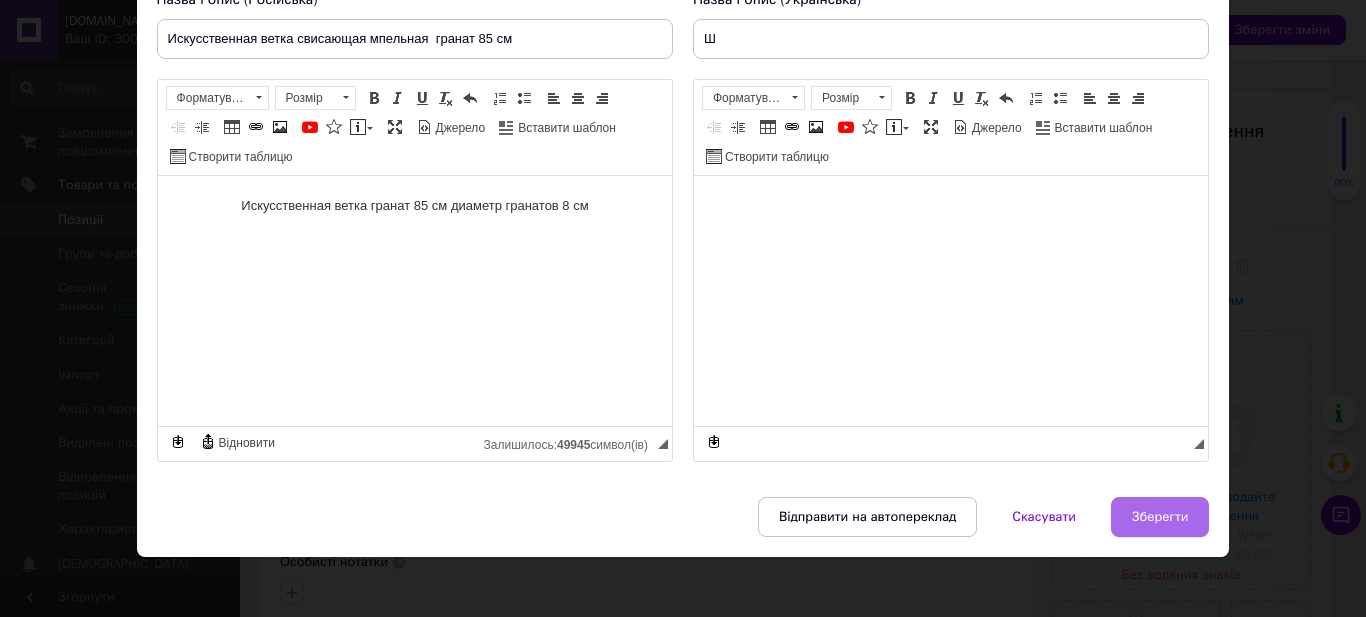 click on "Зберегти" at bounding box center (1160, 517) 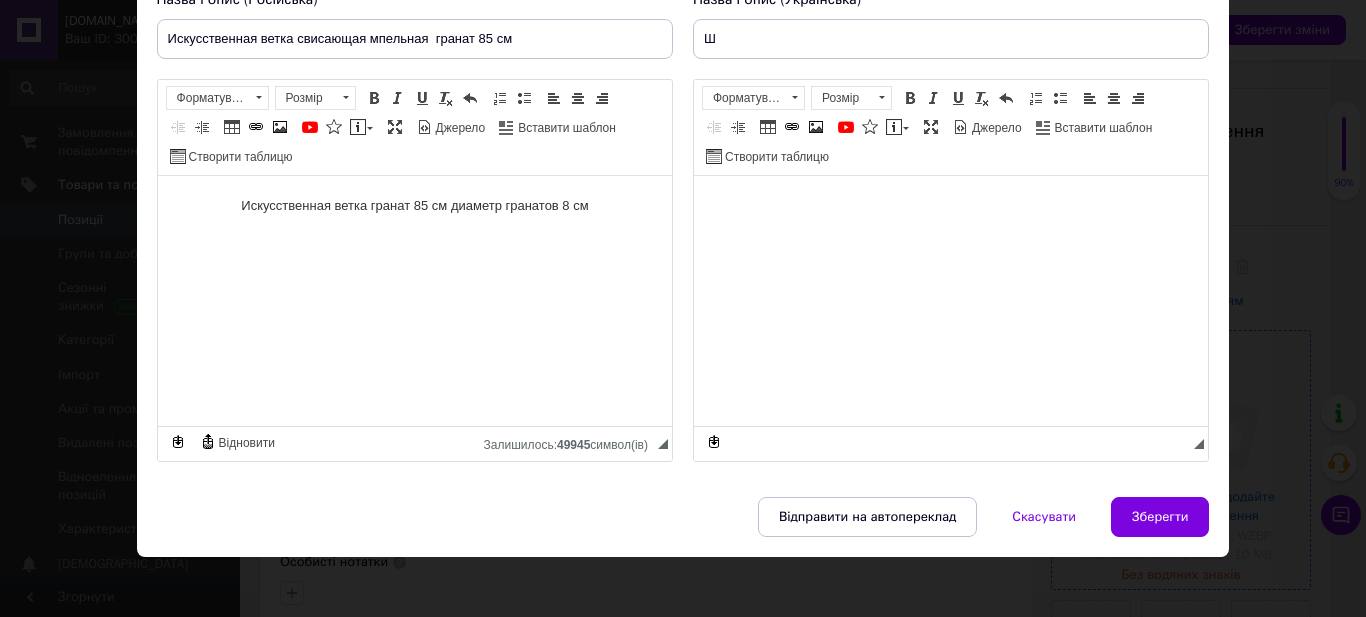 type on "Искусственная ветка свисающая мпельная  гранат 85 см" 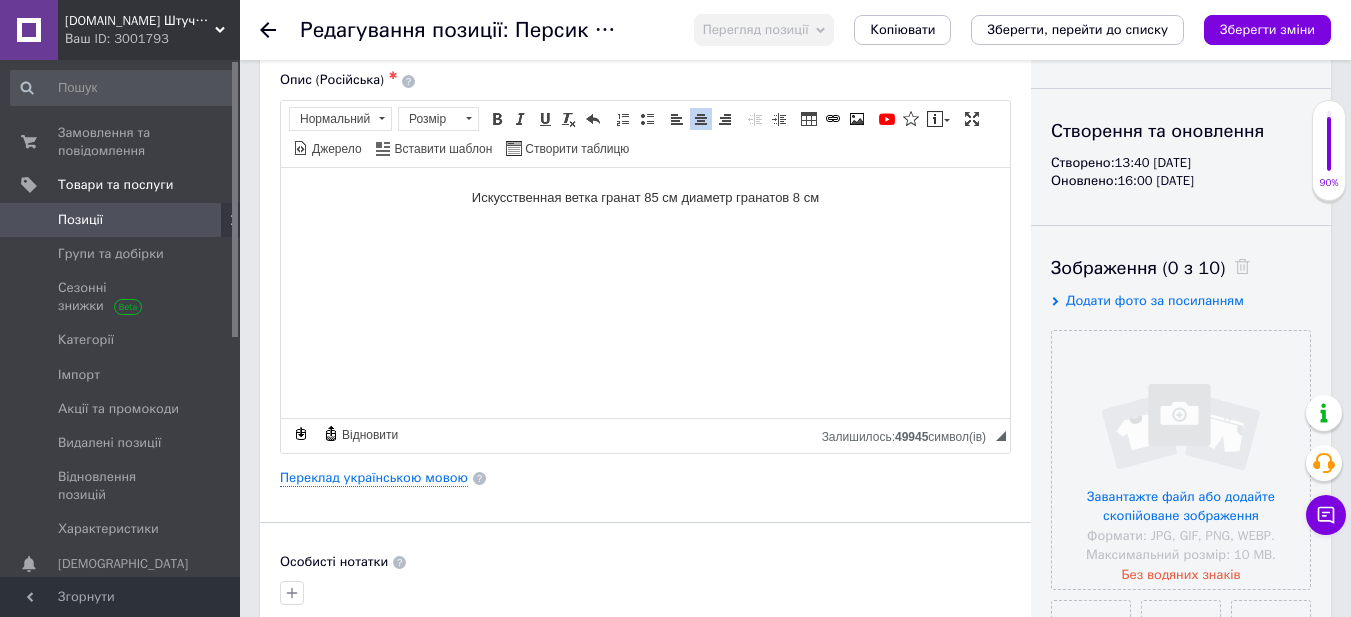 click on "Искусственная ветка гранат 85 см диаметр гранатов 8 см" at bounding box center [645, 197] 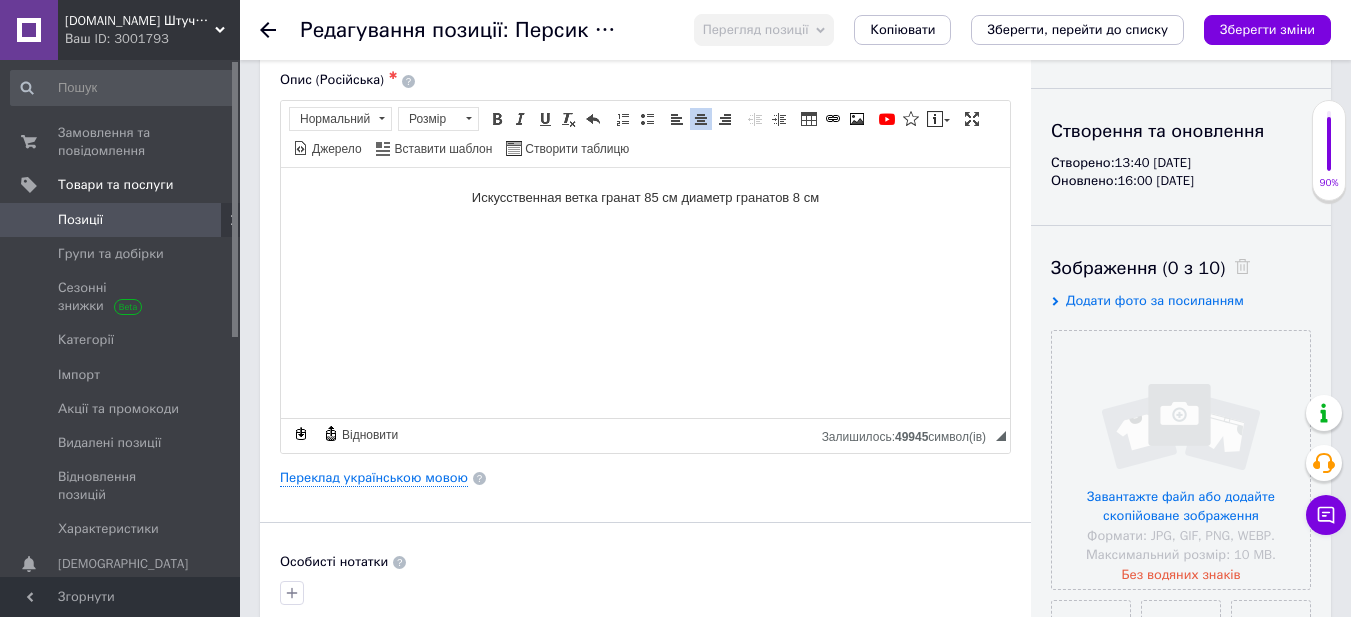 click on "Искусственная ветка гранат 85 см диаметр гранатов 8 см" at bounding box center [645, 197] 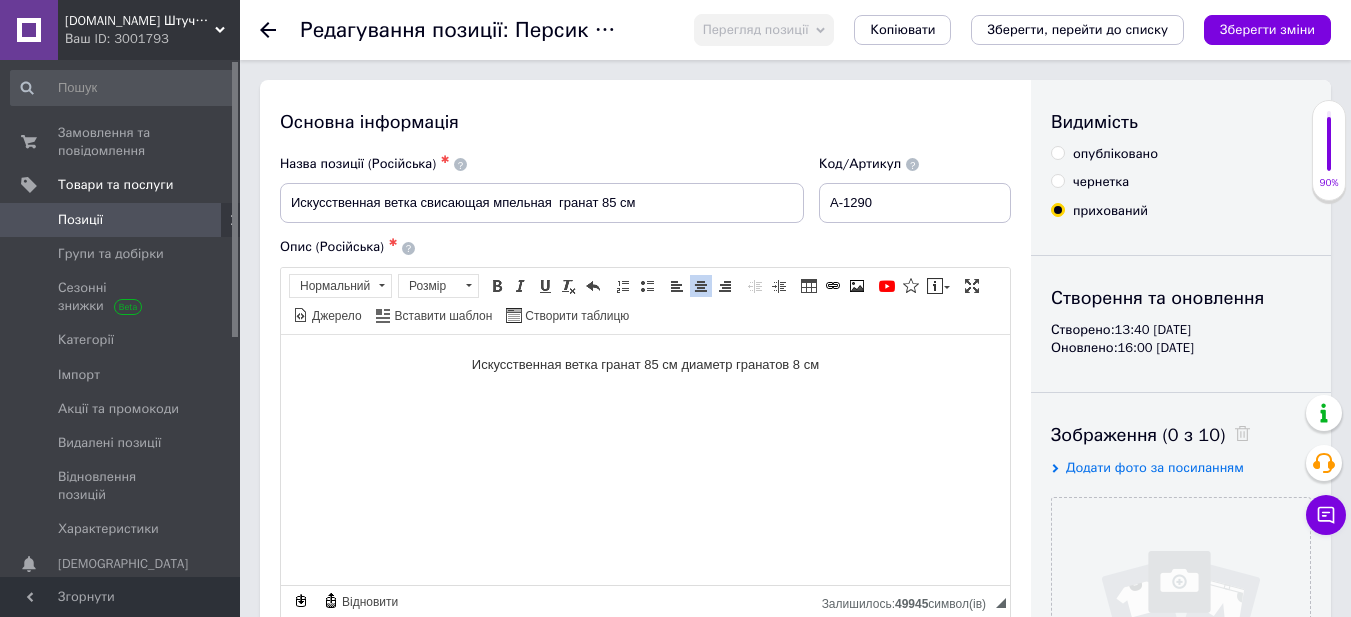 click 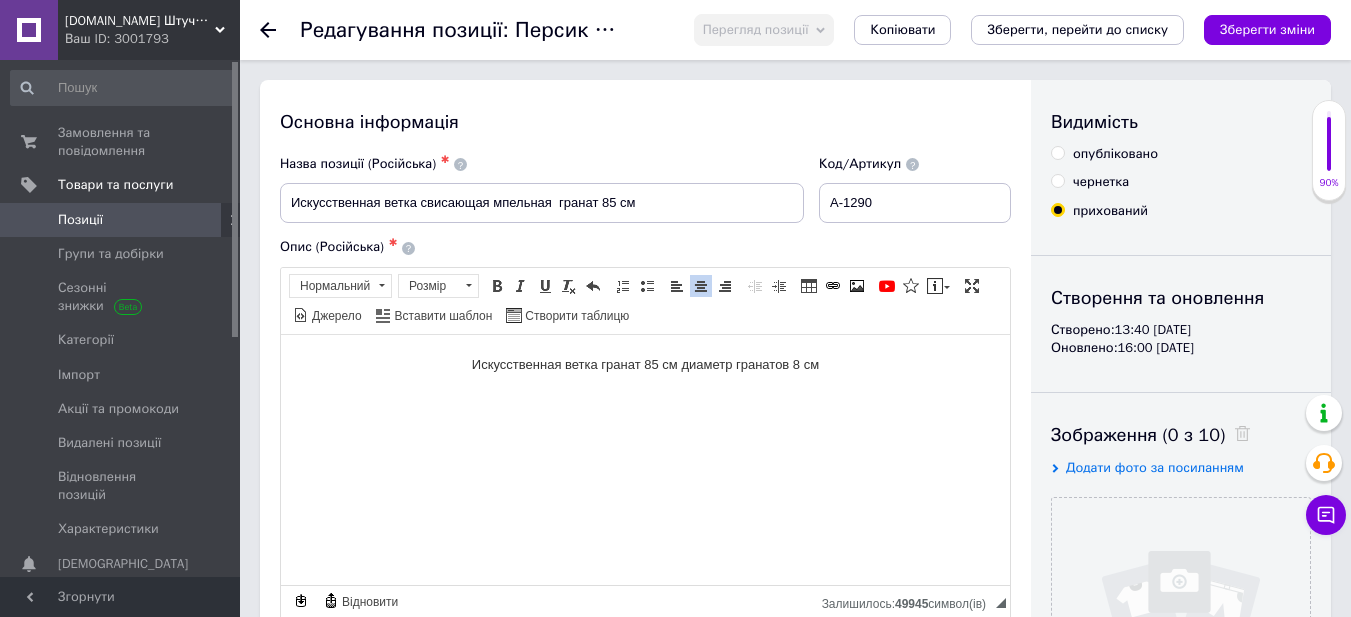drag, startPoint x: 1296, startPoint y: 25, endPoint x: 1313, endPoint y: 31, distance: 18.027756 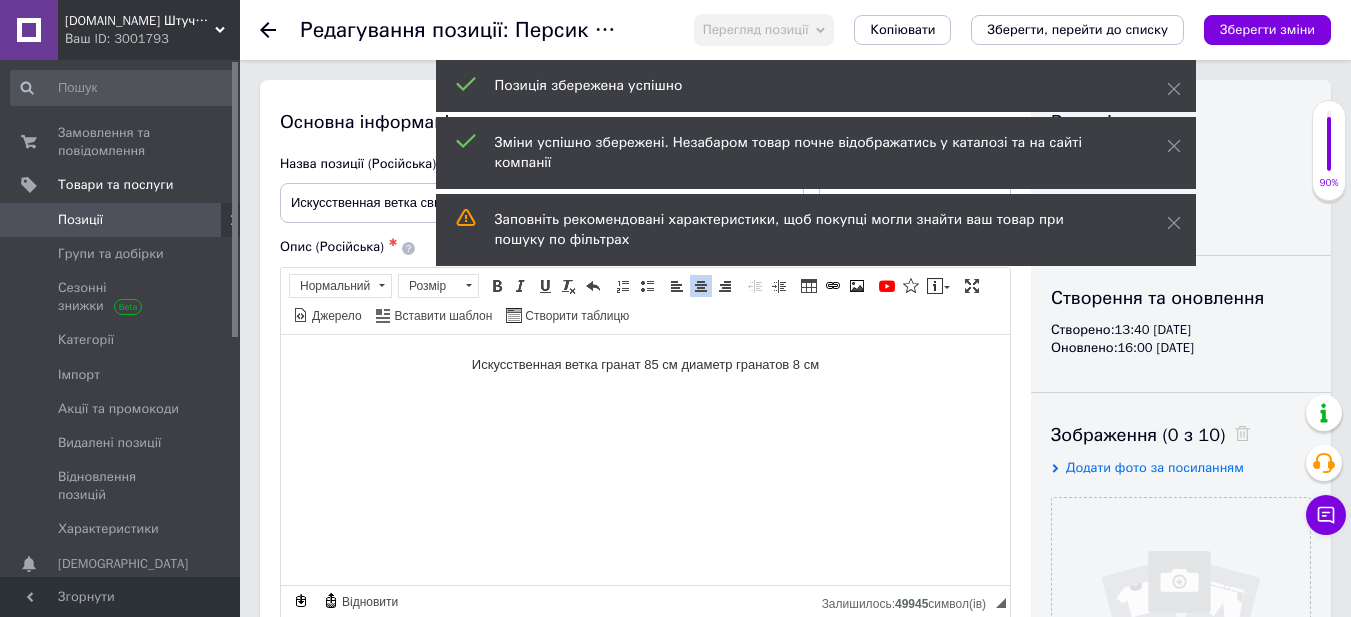 click on "Позиція збережена успішно" at bounding box center [816, 86] 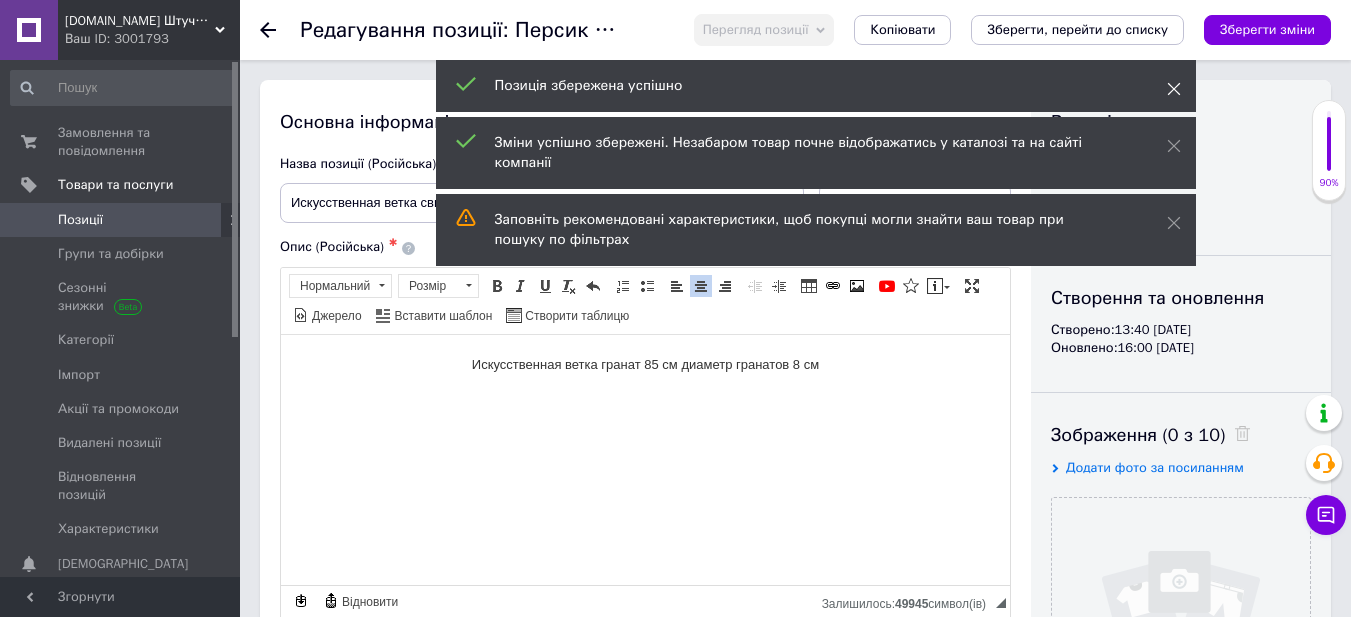 click 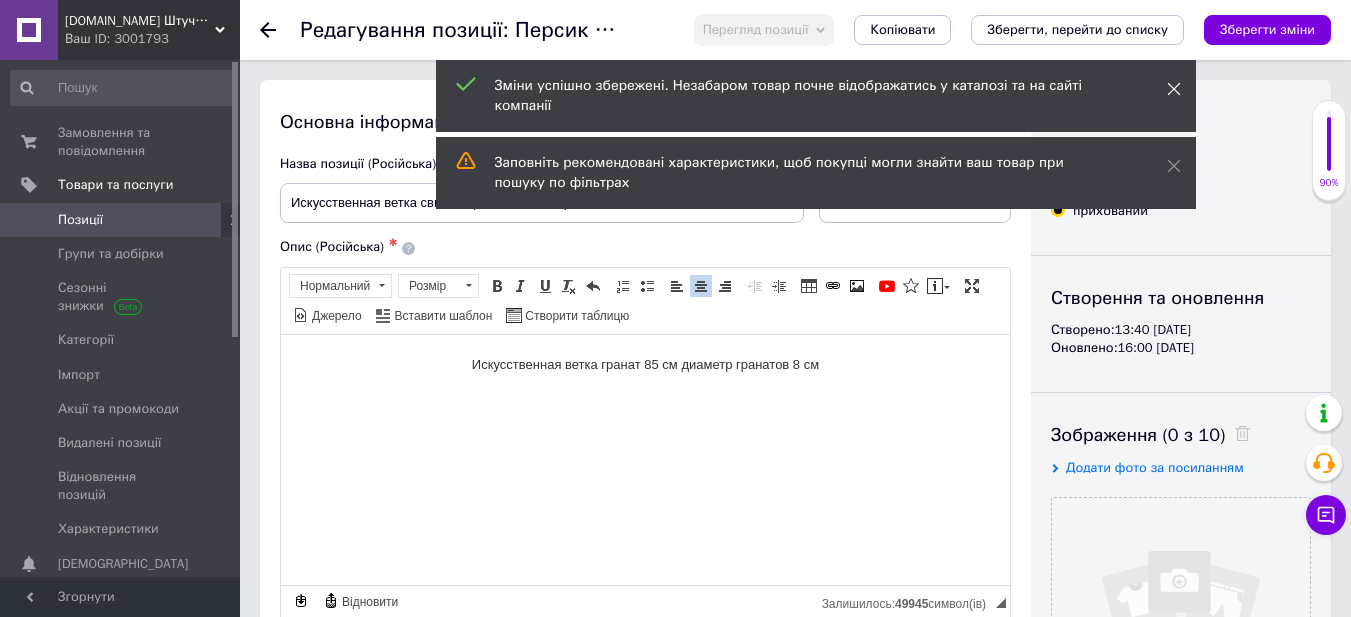 click 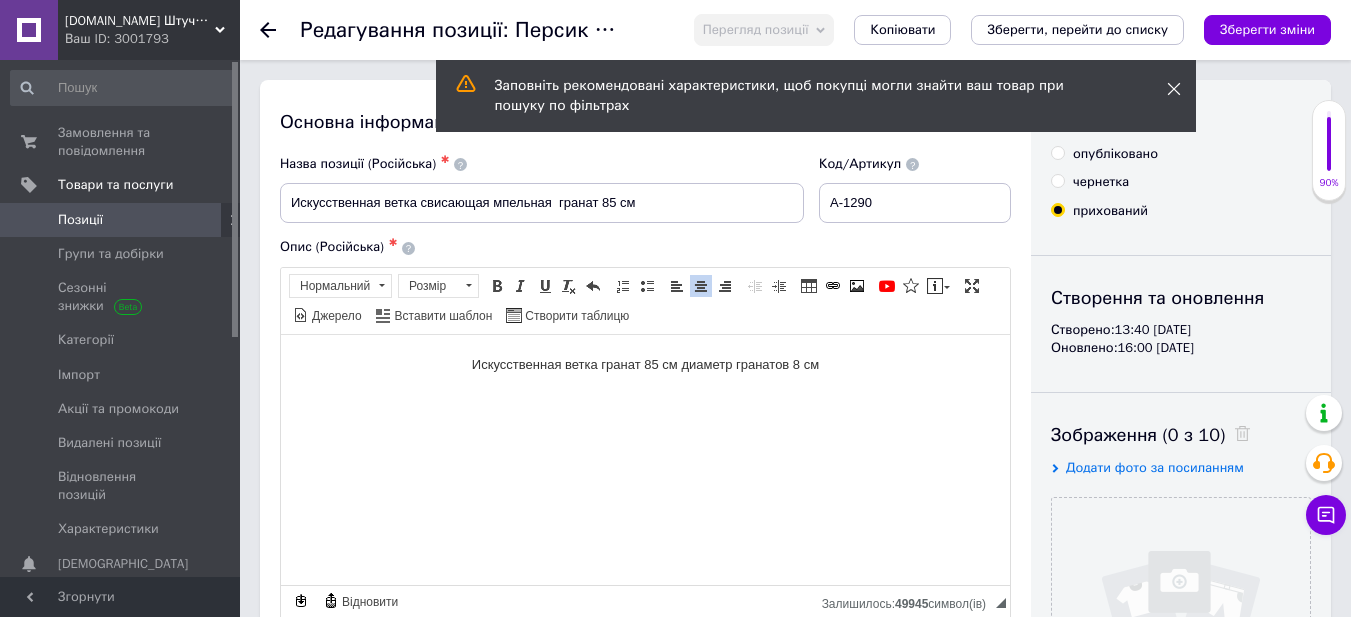 click 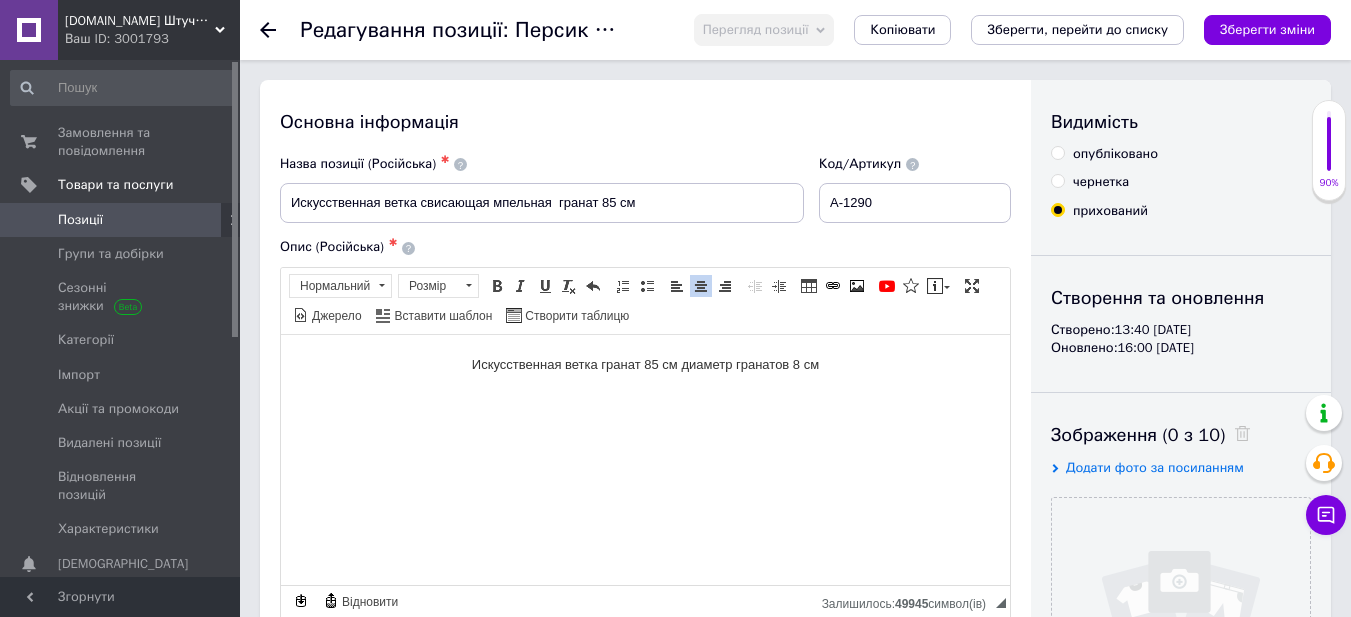 click on "Перегляд позиції" at bounding box center (756, 29) 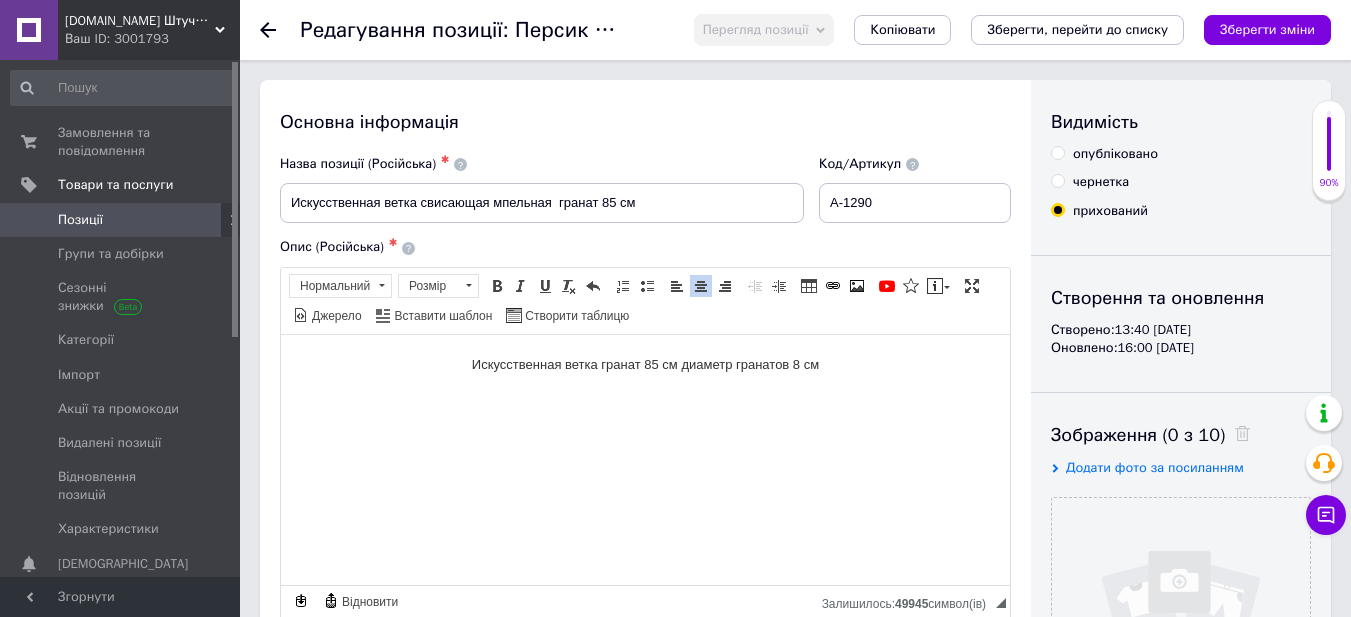 drag, startPoint x: 1078, startPoint y: 156, endPoint x: 1093, endPoint y: 140, distance: 21.931713 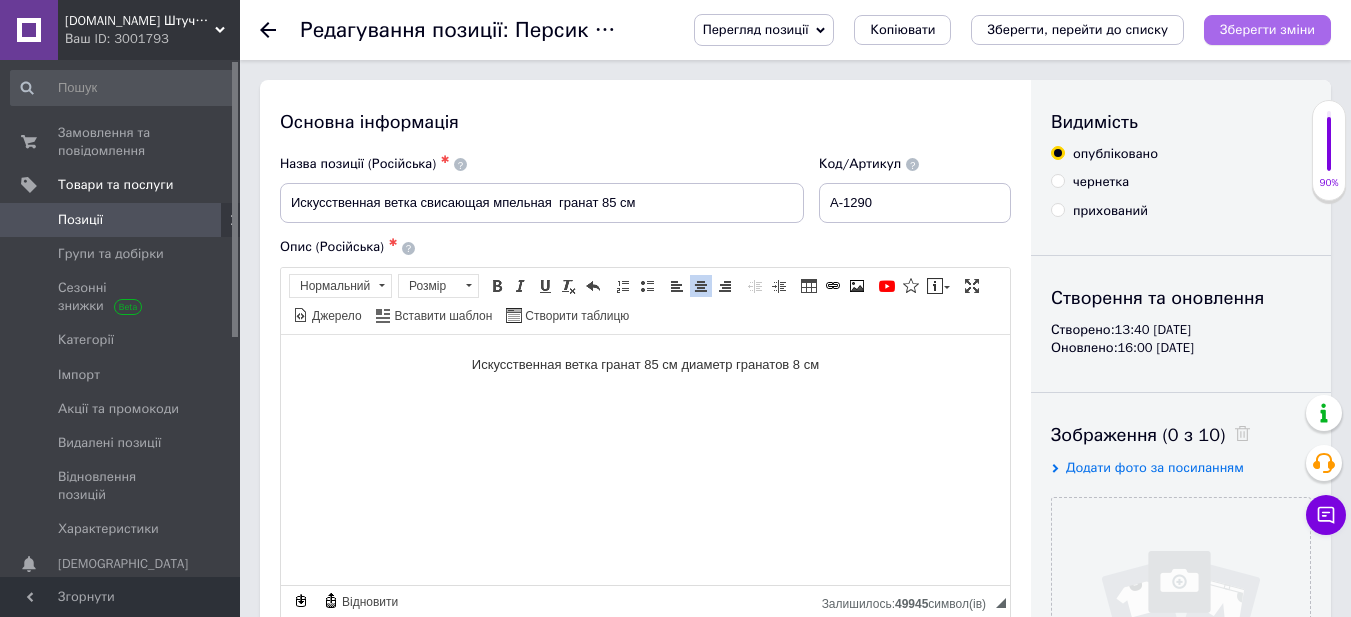 click on "Зберегти зміни" at bounding box center [1267, 29] 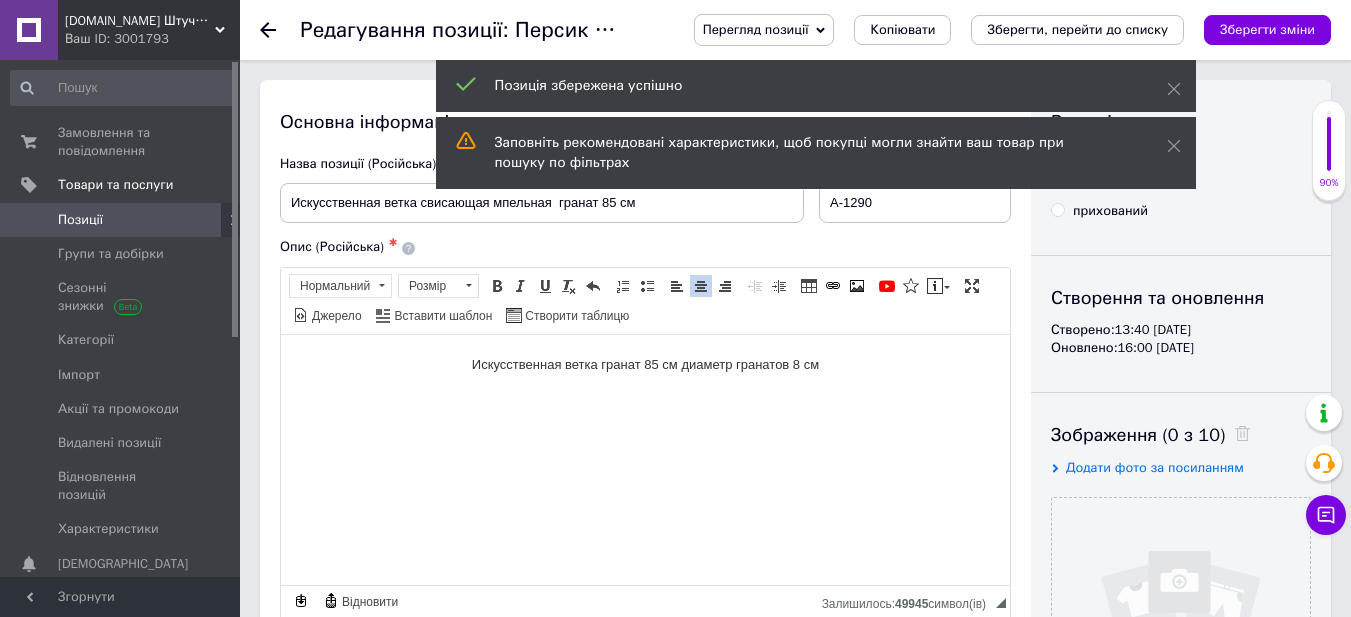 click on "Перегляд позиції" at bounding box center (756, 29) 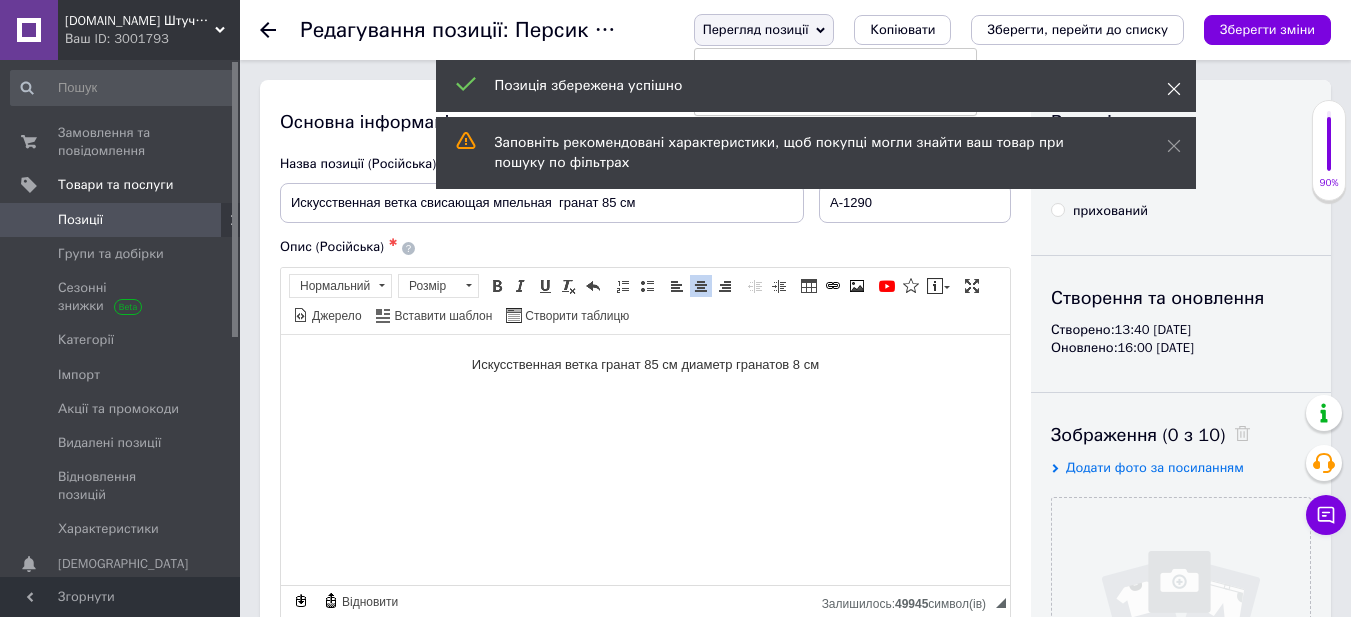 click 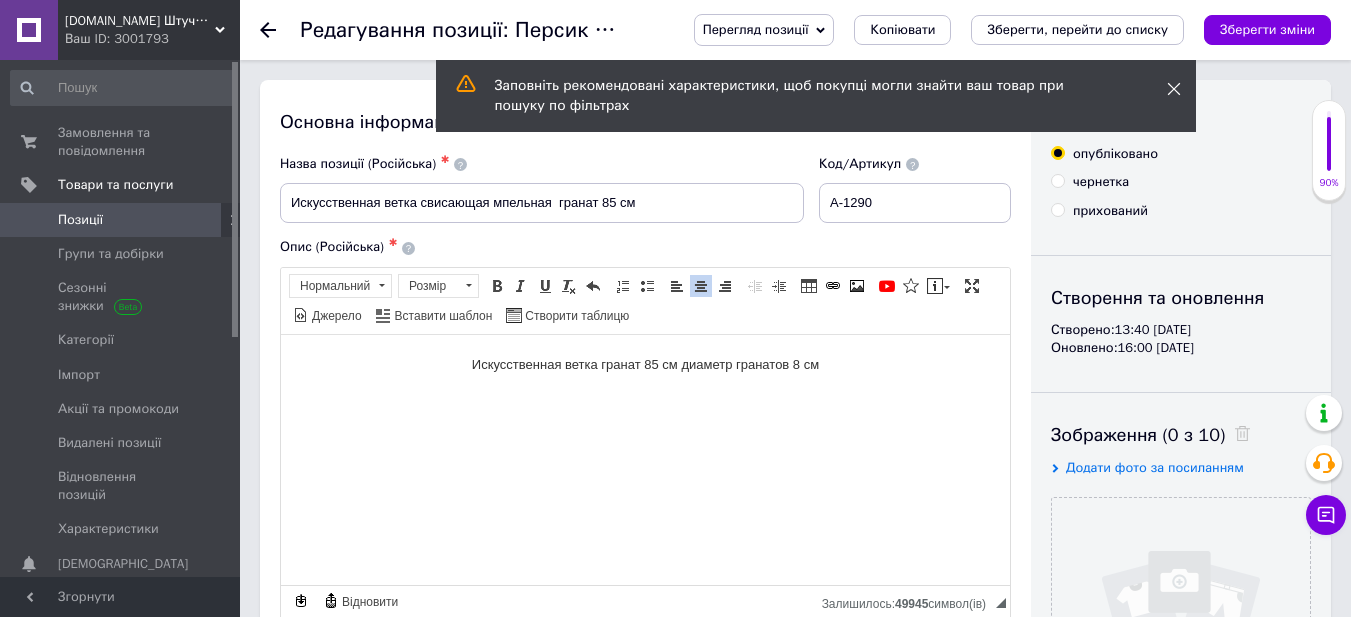 click 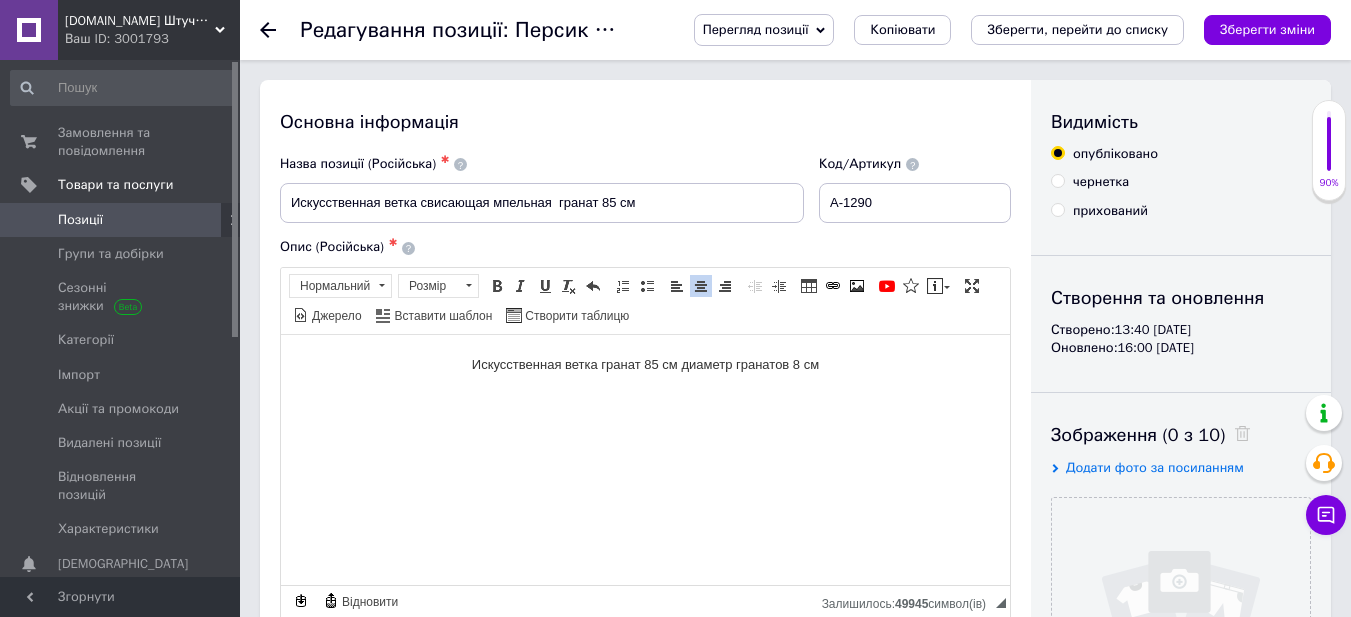 click on "Перегляд позиції" at bounding box center [764, 30] 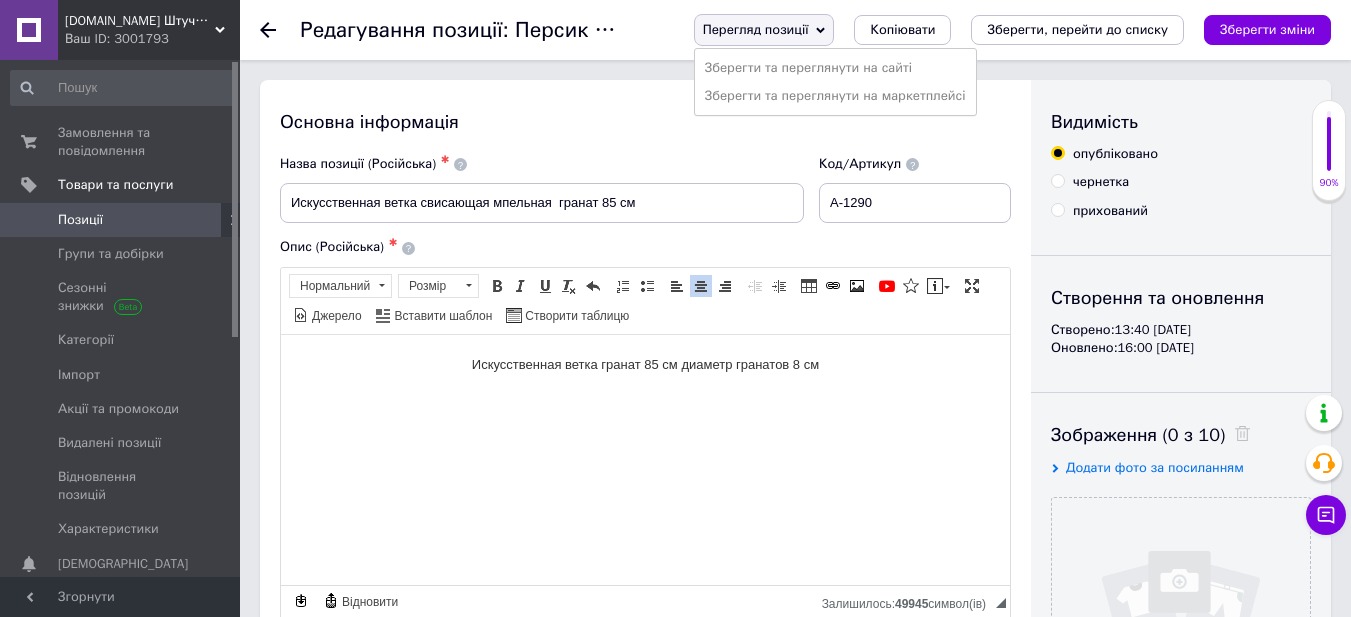 click on "Зберегти та переглянути на сайті" at bounding box center (835, 68) 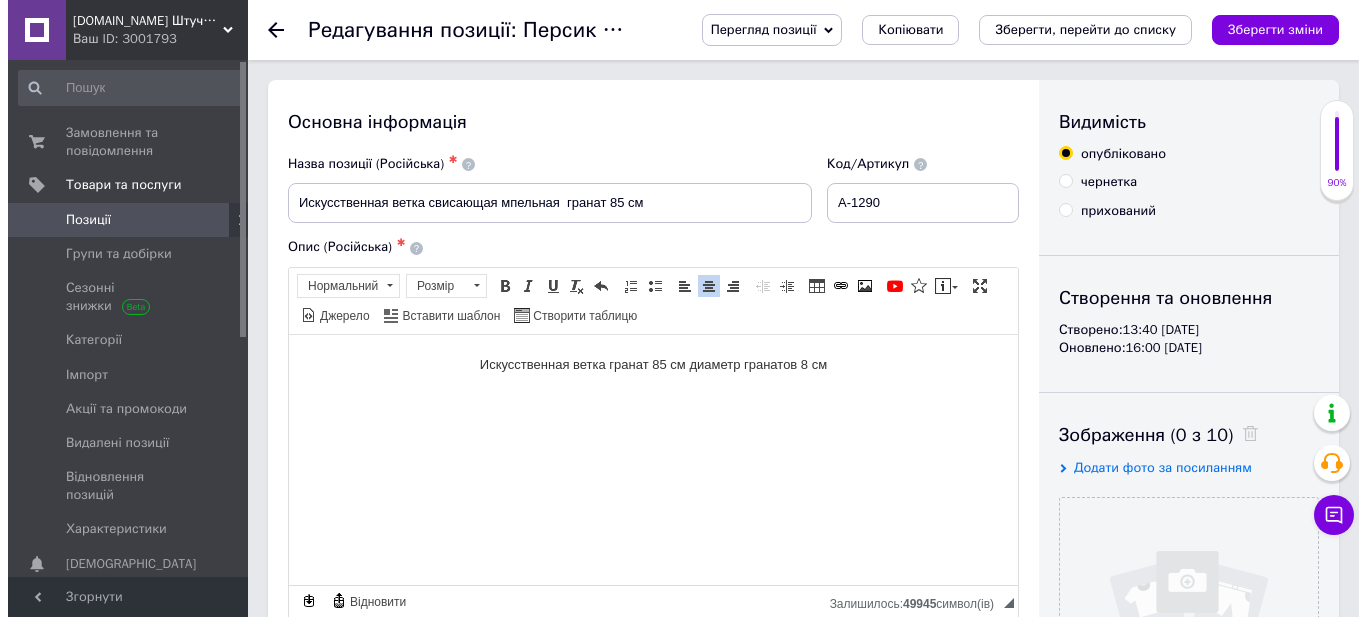 scroll, scrollTop: 167, scrollLeft: 0, axis: vertical 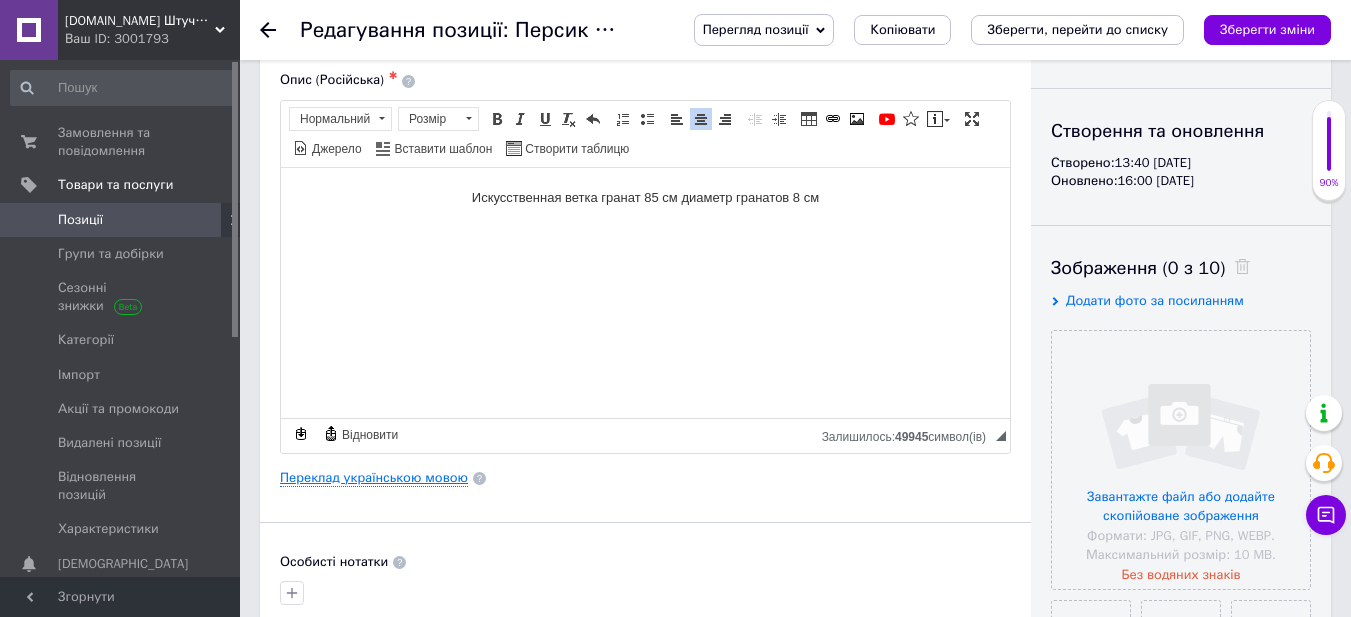 click on "Переклад українською мовою" at bounding box center [374, 478] 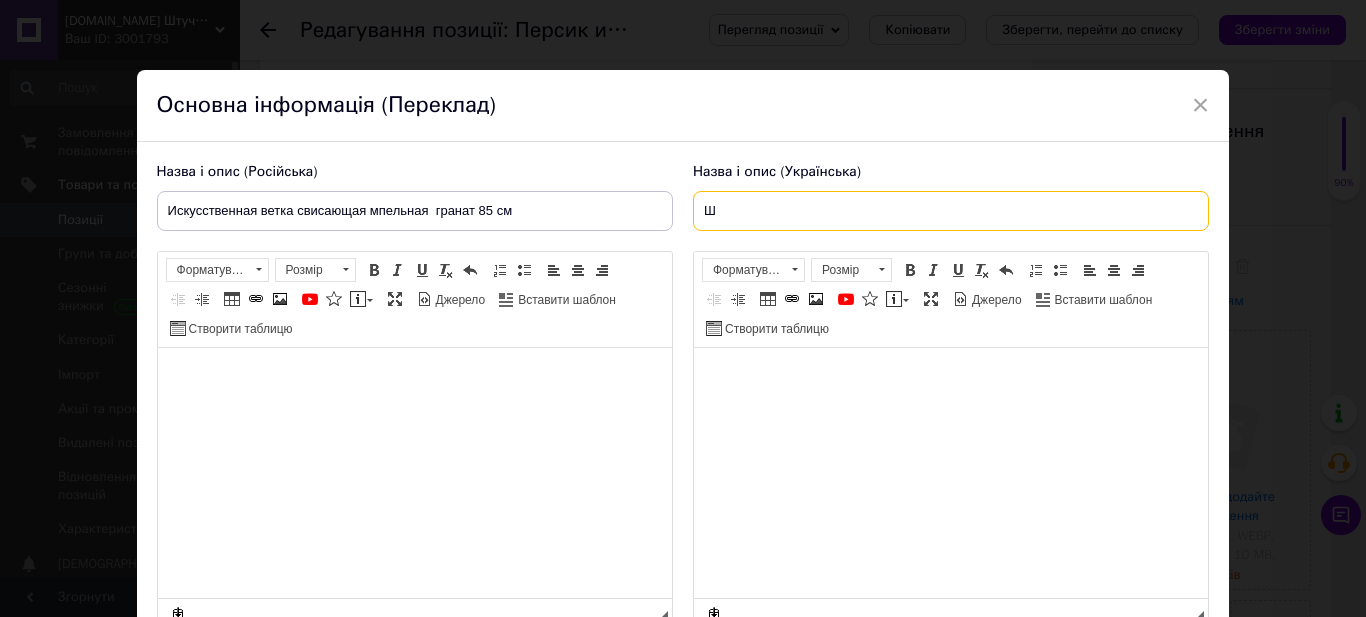 click on "Ш" at bounding box center (951, 211) 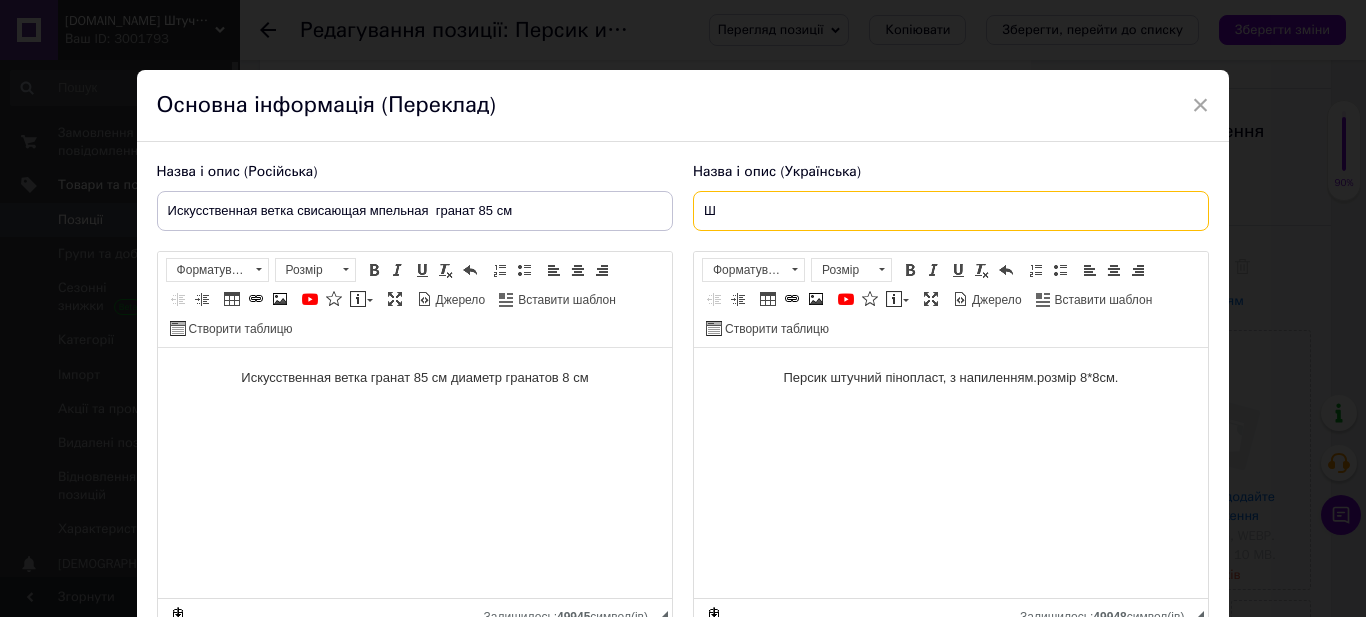 scroll, scrollTop: 0, scrollLeft: 0, axis: both 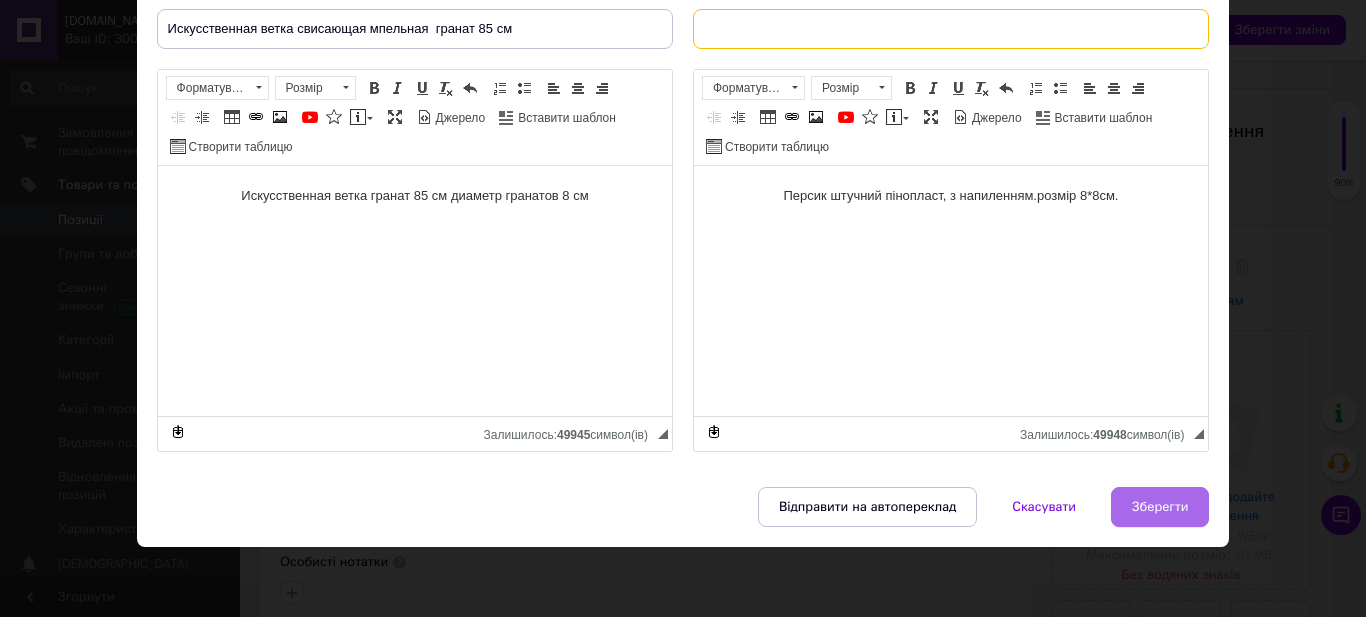 type 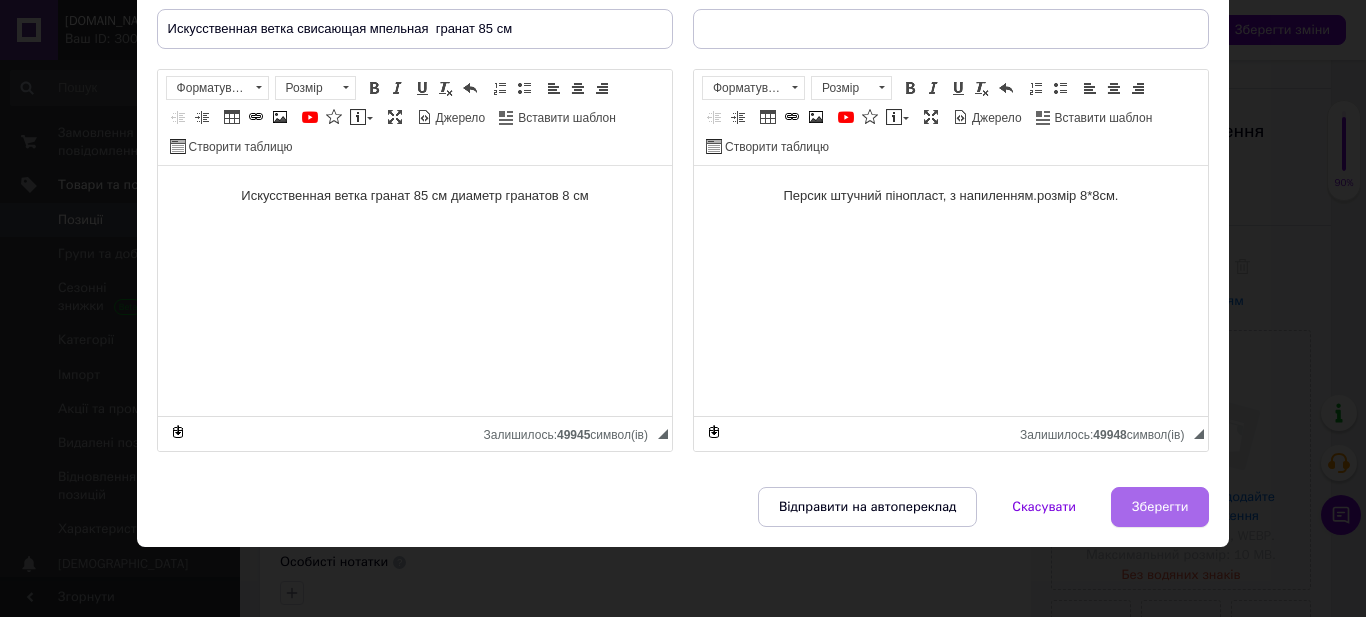 click on "Зберегти" at bounding box center [1160, 507] 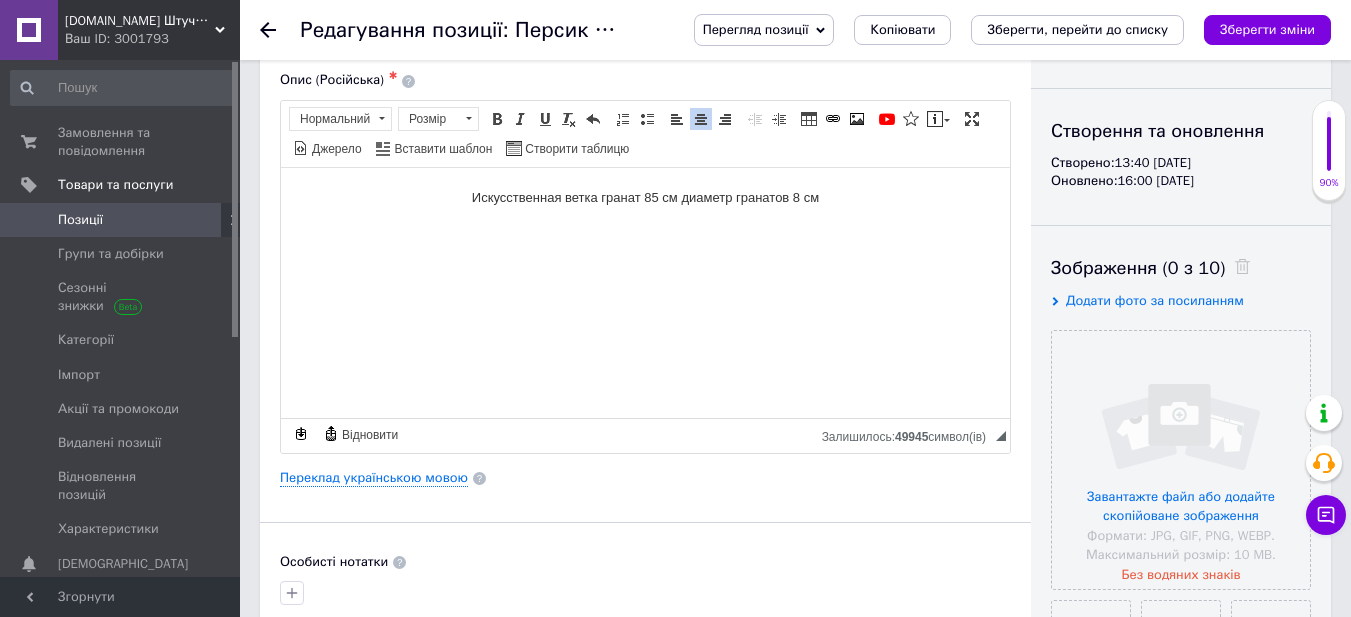 click on "Перегляд позиції Зберегти та переглянути на сайті Зберегти та переглянути на маркетплейсі Копіювати Зберегти, перейти до списку Зберегти зміни" at bounding box center (1002, 30) 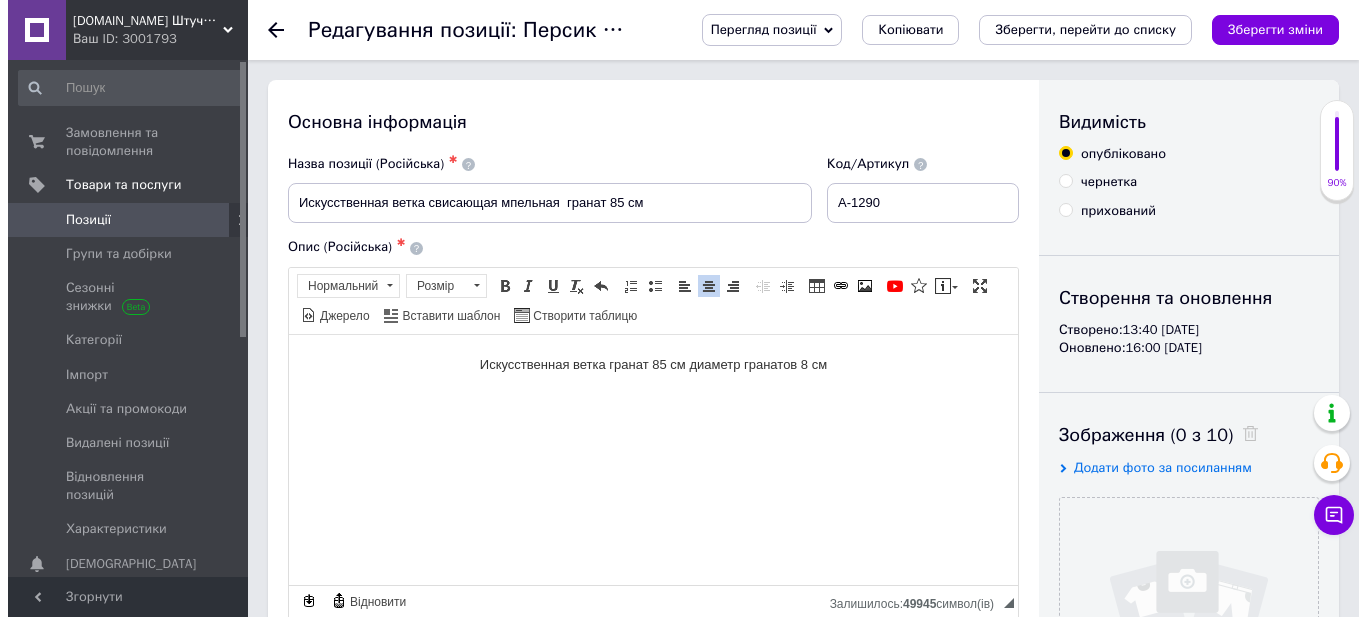 scroll, scrollTop: 167, scrollLeft: 0, axis: vertical 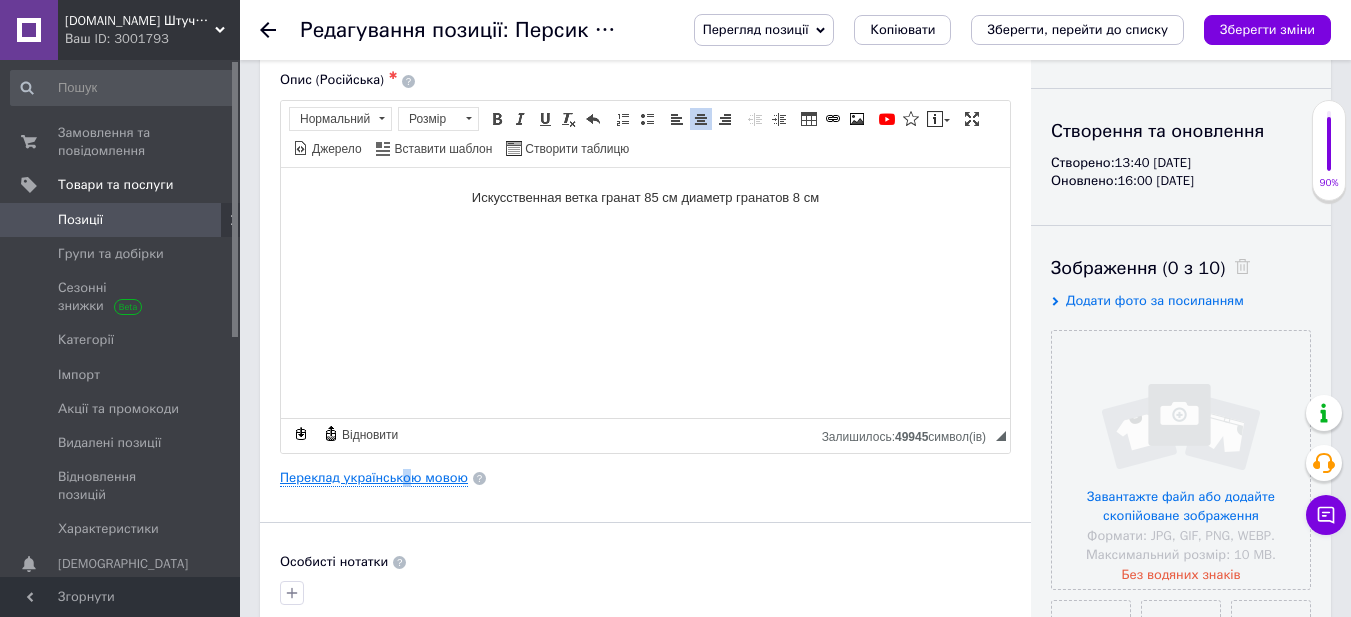 click on "Переклад українською мовою" at bounding box center (374, 478) 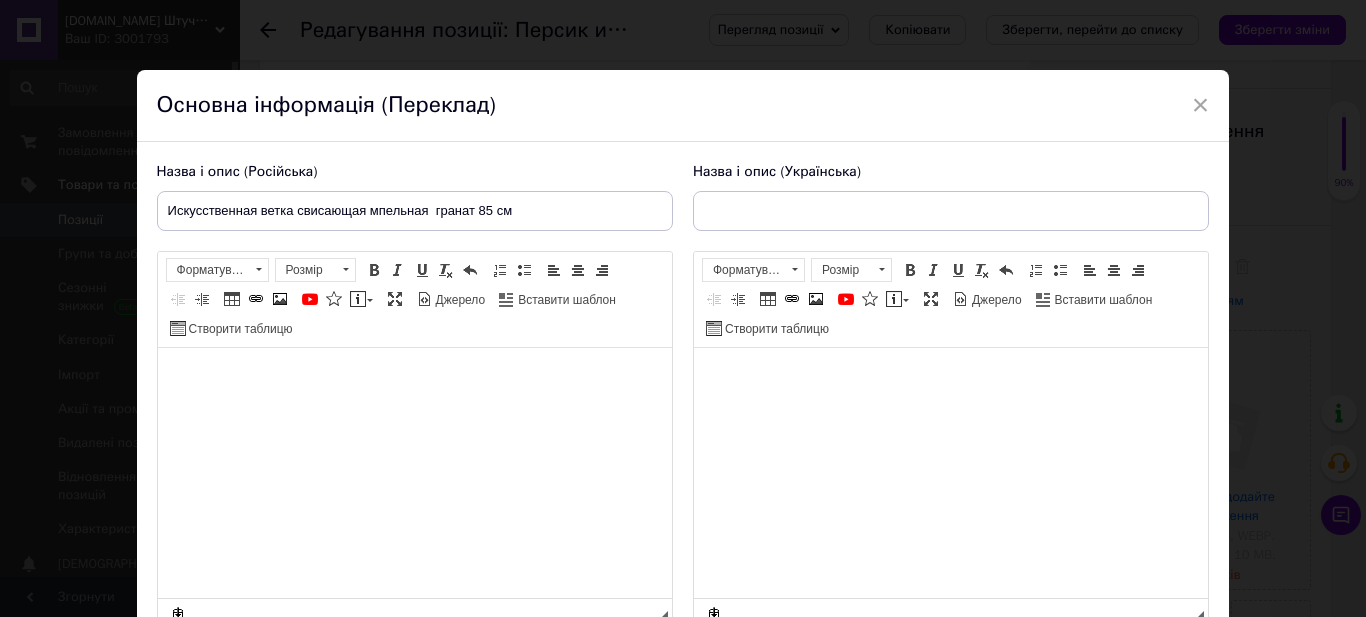 click on "Назва і опис (Російська) Искусственная ветка свисающая мпельная  гранат 85 см Розширений текстовий редактор, 85E308C0-7A68-477B-A198-DE70D0E3091F Панель інструментів редактора Форматування Форматування Розмір Розмір   Жирний  Сполучення клавіш Ctrl+B   Курсив  Сполучення клавіш Ctrl+I   Підкреслений  Сполучення клавіш Ctrl+U   Видалити форматування   Повернути  Сполучення клавіш Ctrl+Z   Вставити/видалити нумерований список   Вставити/видалити маркований список   По лівому краю   По центру   По правому краю   Зменшити відступ   Збільшити відступ   Таблиця     Зображення   YouTube" at bounding box center [683, 406] 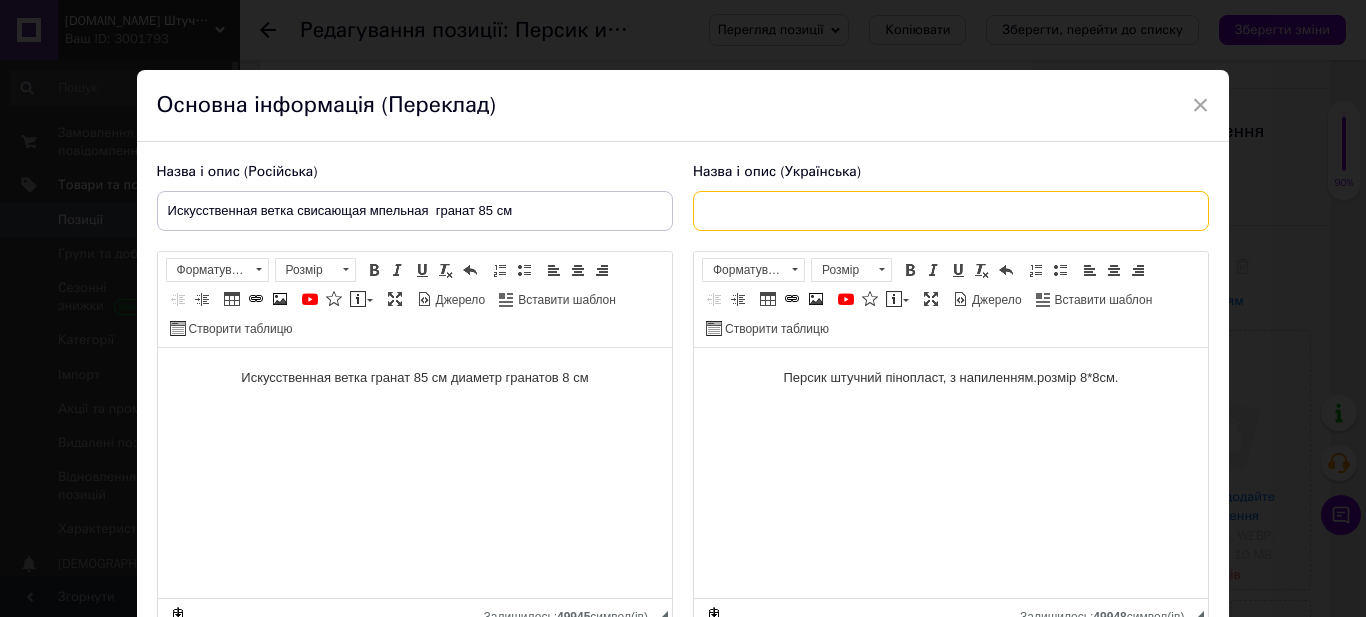 click at bounding box center (951, 211) 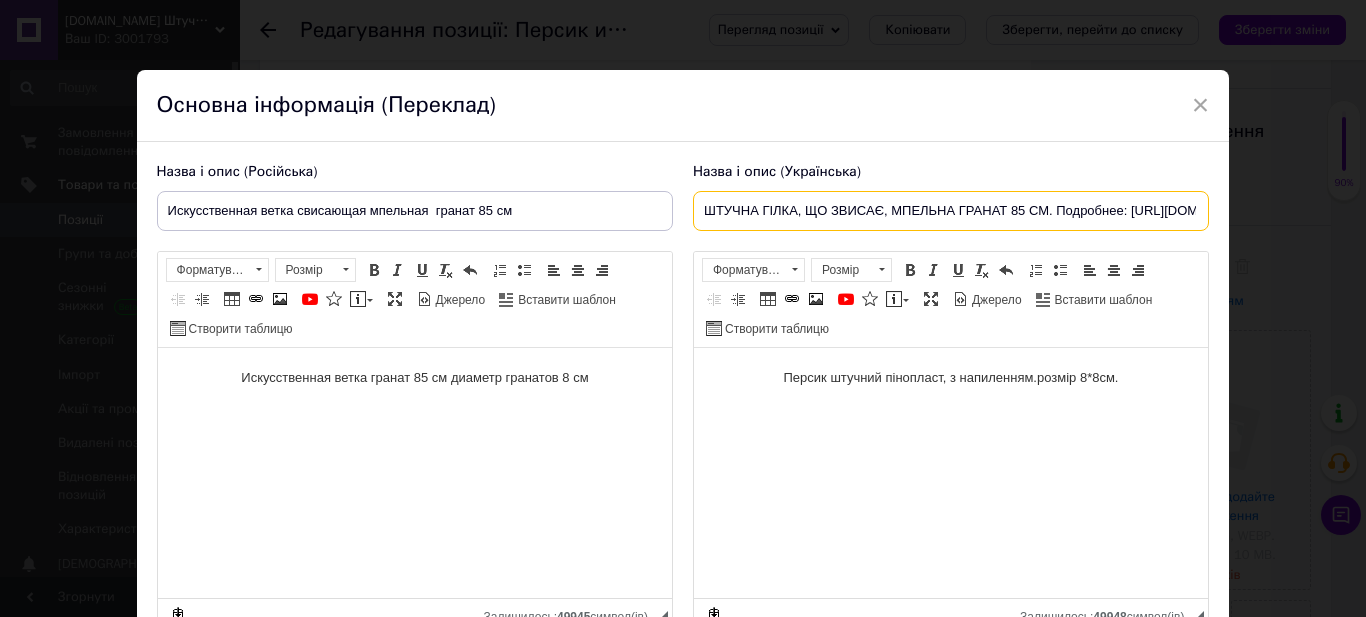 scroll, scrollTop: 0, scrollLeft: 375, axis: horizontal 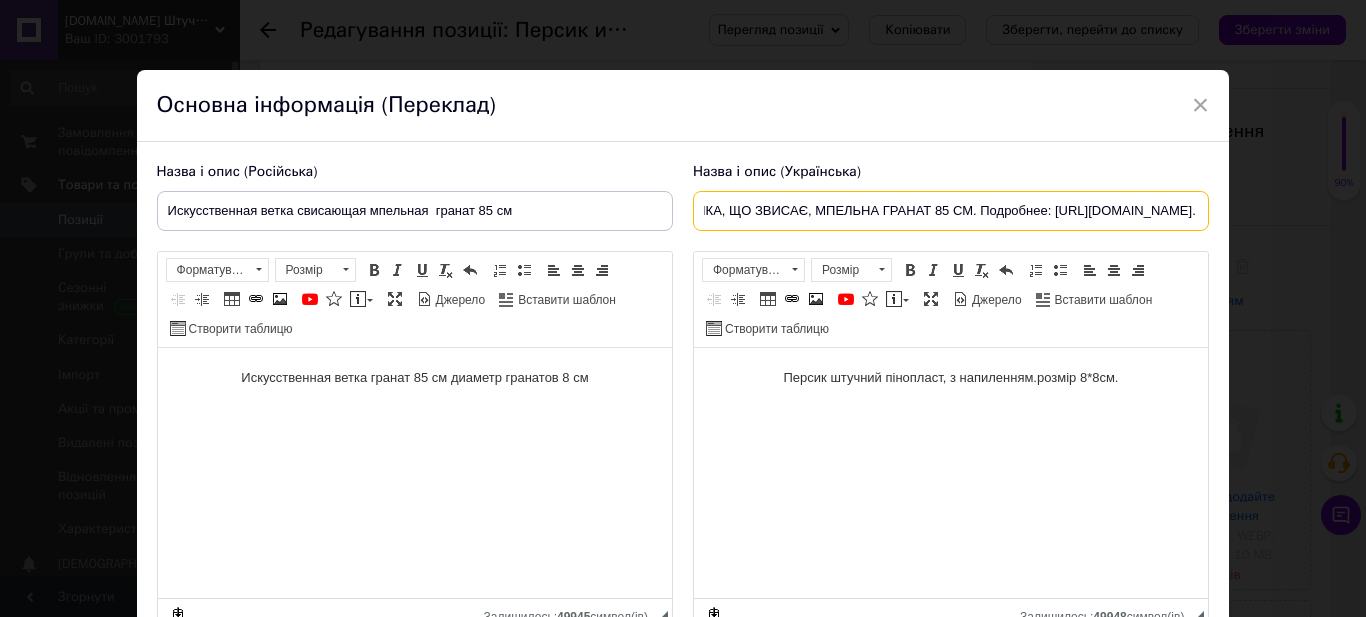 drag, startPoint x: 745, startPoint y: 211, endPoint x: 1365, endPoint y: 191, distance: 620.3225 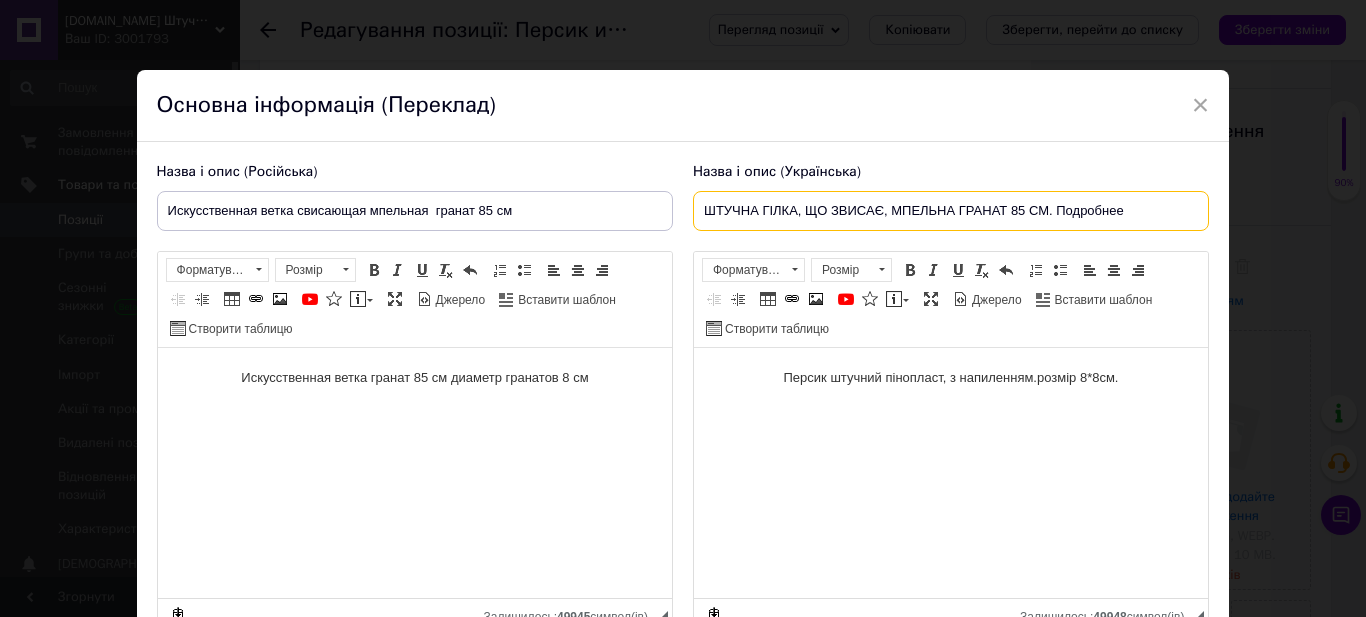 scroll, scrollTop: 0, scrollLeft: 0, axis: both 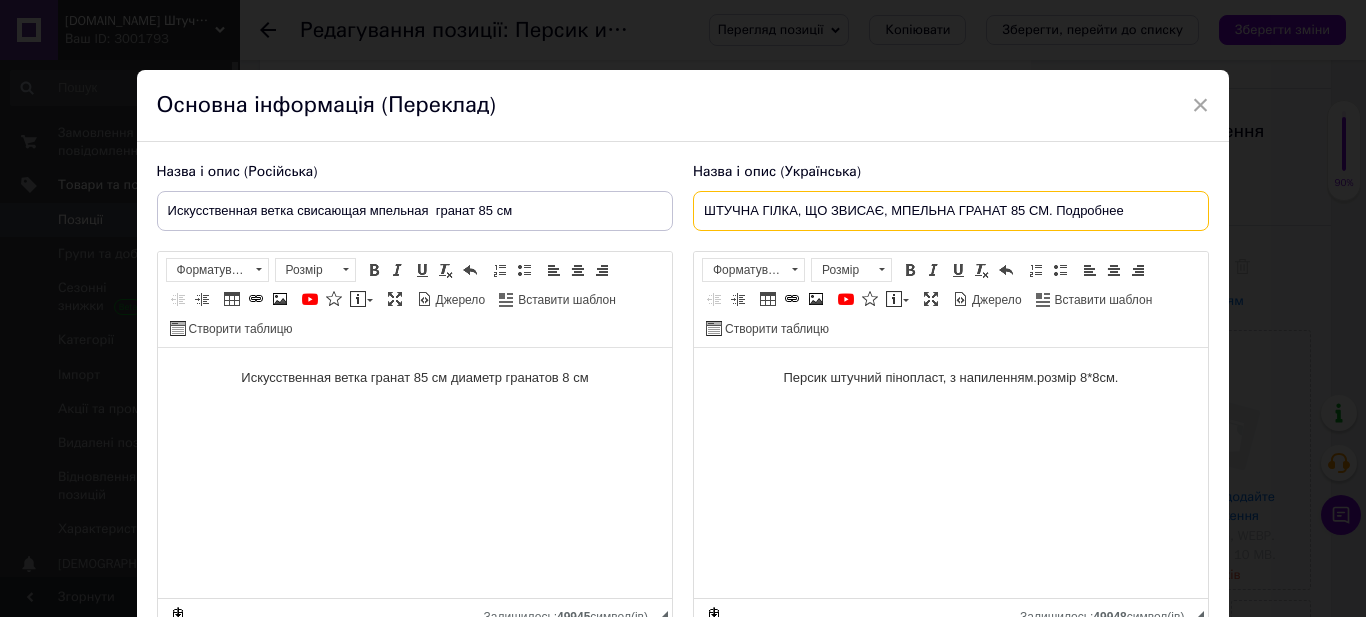 click on "ШТУЧНА ГІЛКА, ЩО ЗВИСАЄ, МПЕЛЬНА ГРАНАТ 85 СМ. Подробнее" at bounding box center (951, 211) 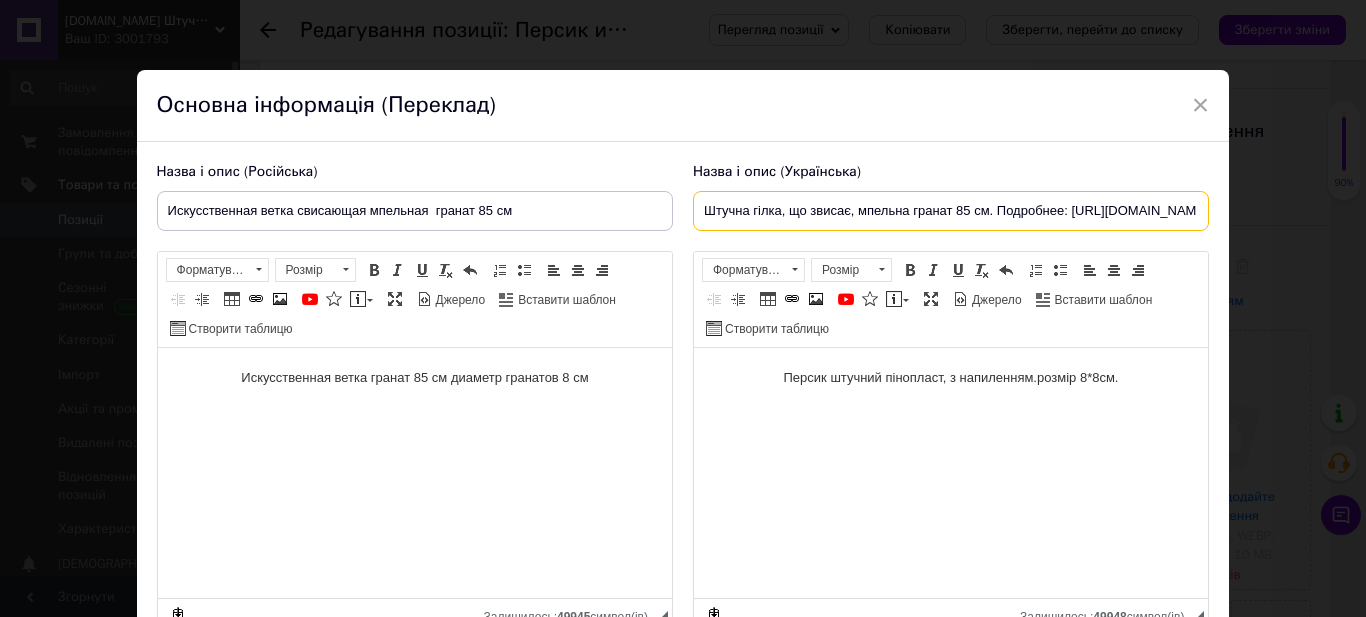scroll, scrollTop: 0, scrollLeft: 316, axis: horizontal 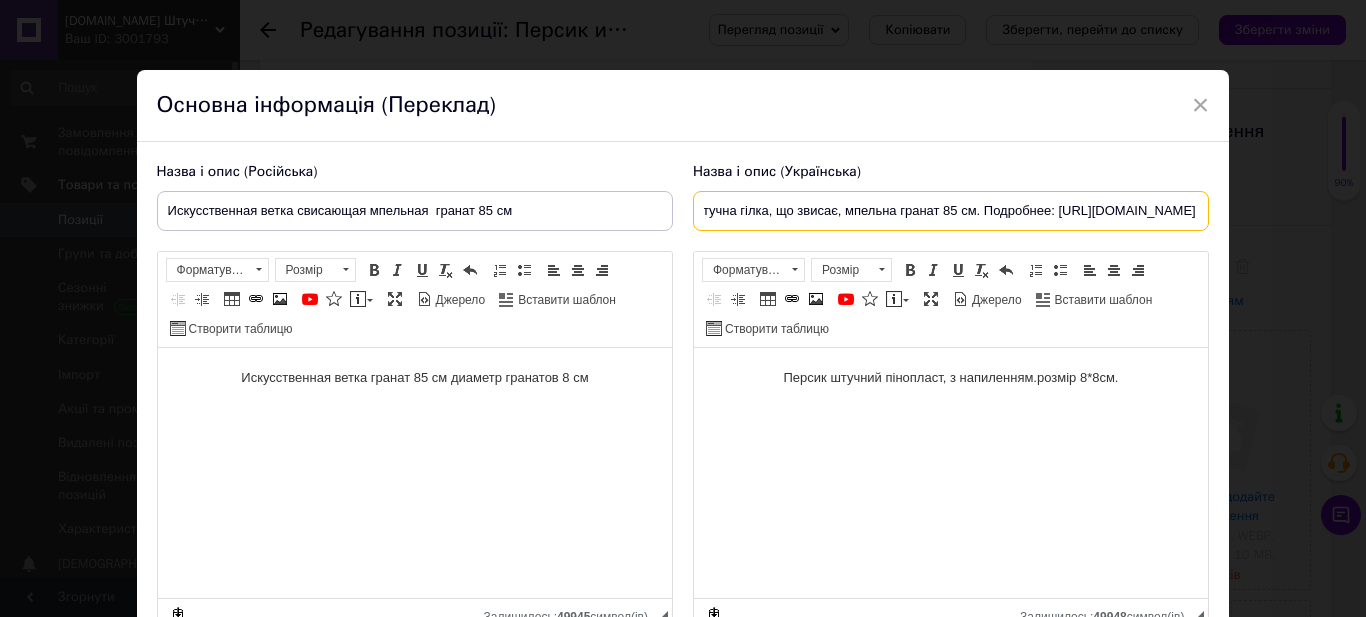 drag, startPoint x: 706, startPoint y: 209, endPoint x: 1365, endPoint y: 181, distance: 659.59454 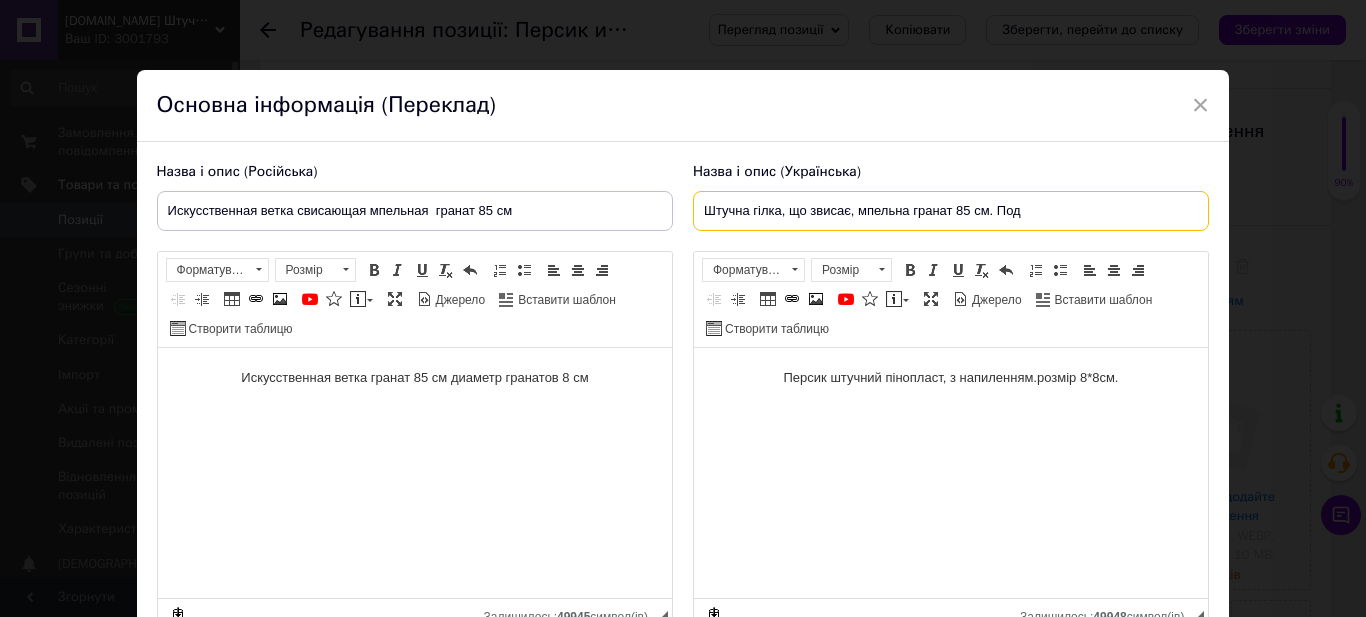 scroll, scrollTop: 0, scrollLeft: 0, axis: both 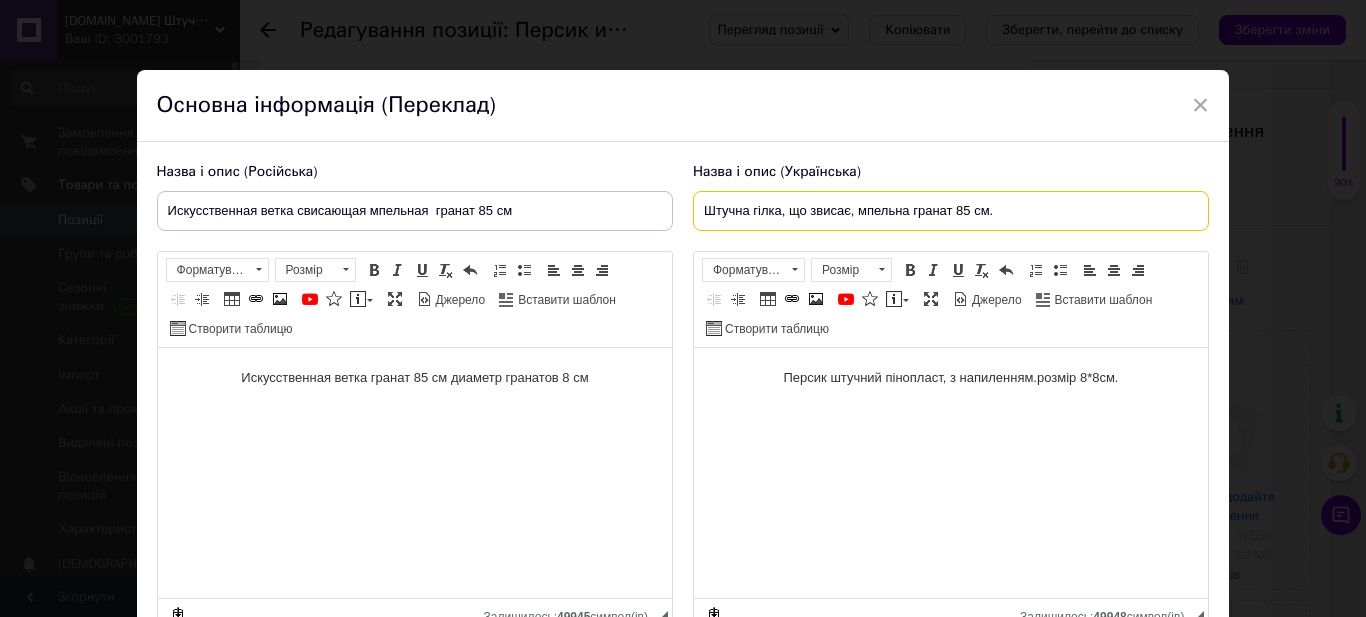type on "Штучна гілка, що звисає, мпельна гранат 85 см." 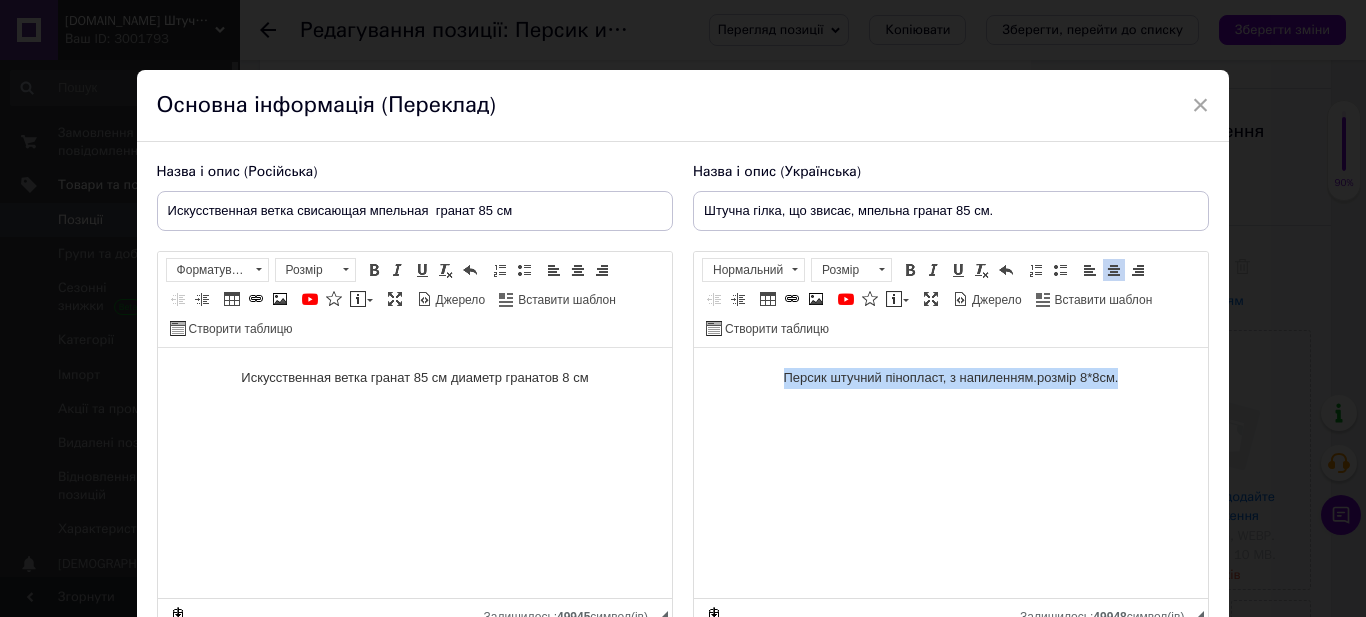drag, startPoint x: 762, startPoint y: 378, endPoint x: 1217, endPoint y: 345, distance: 456.19513 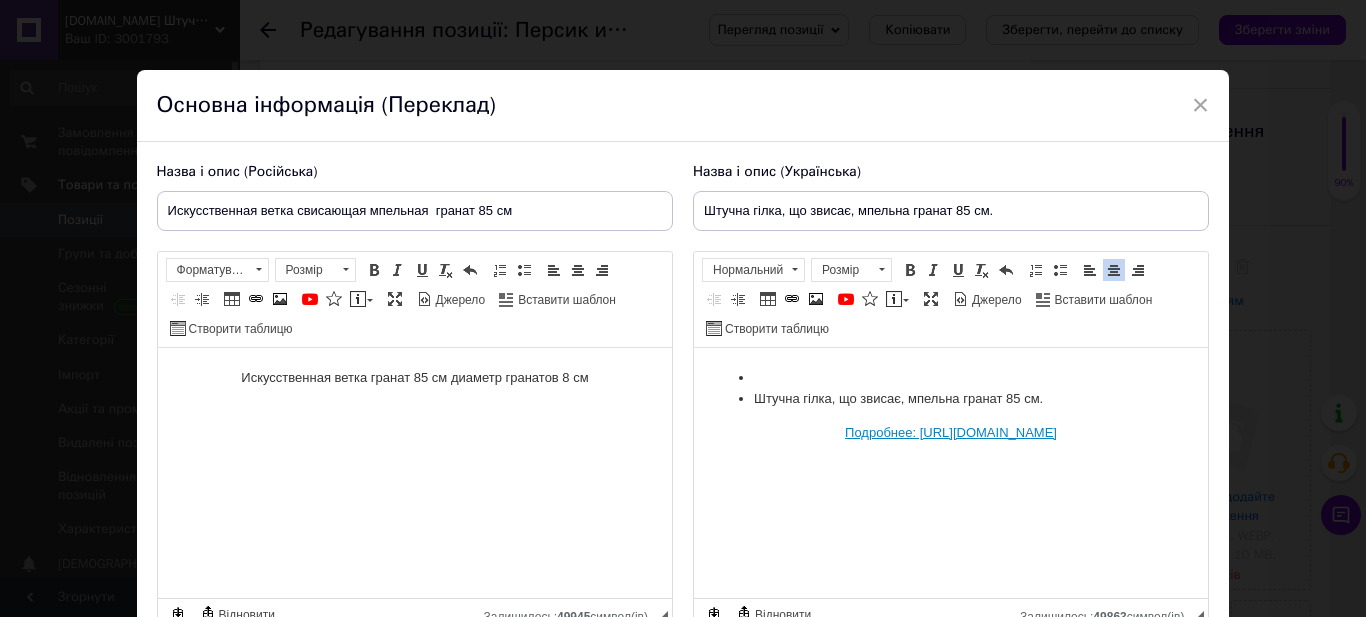 drag, startPoint x: 730, startPoint y: 423, endPoint x: 1159, endPoint y: 444, distance: 429.51367 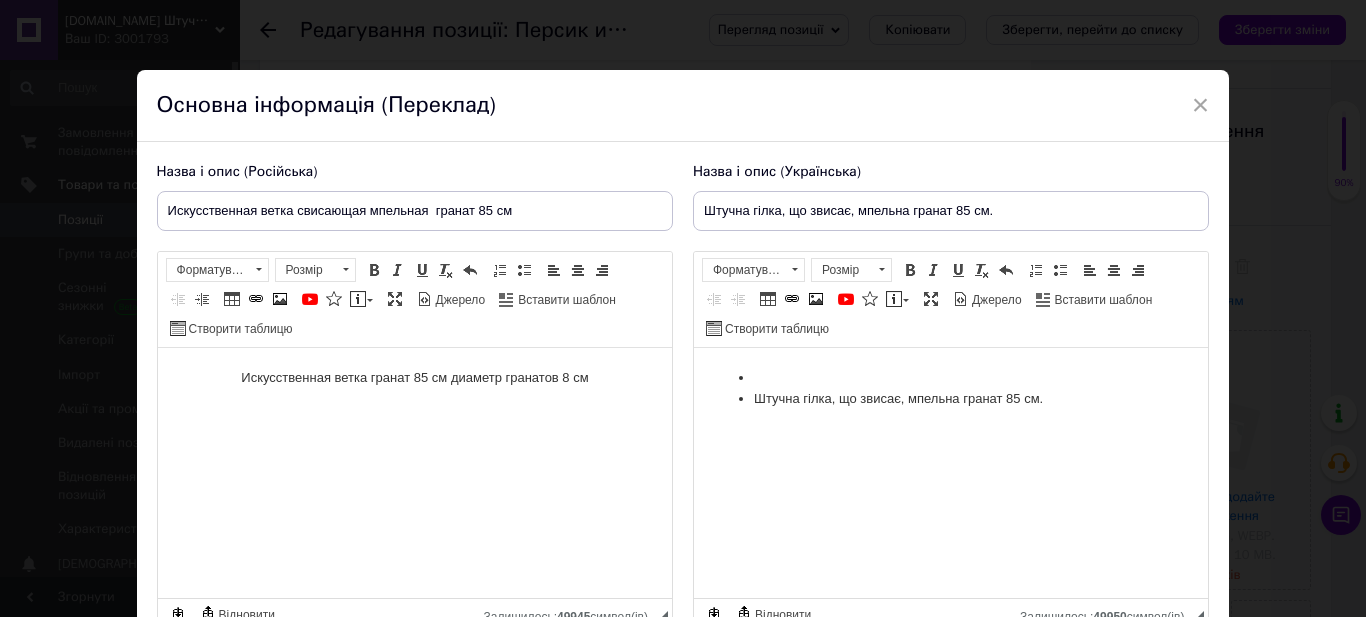 drag, startPoint x: 755, startPoint y: 378, endPoint x: 716, endPoint y: 372, distance: 39.45884 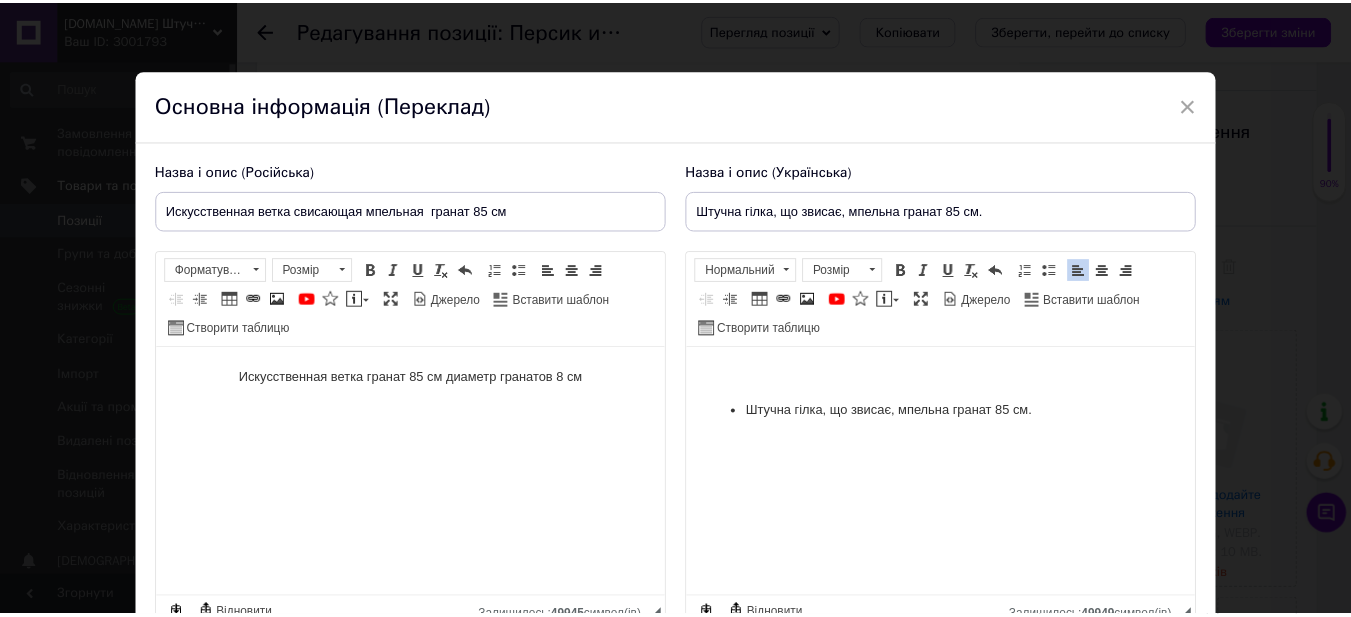 scroll, scrollTop: 182, scrollLeft: 0, axis: vertical 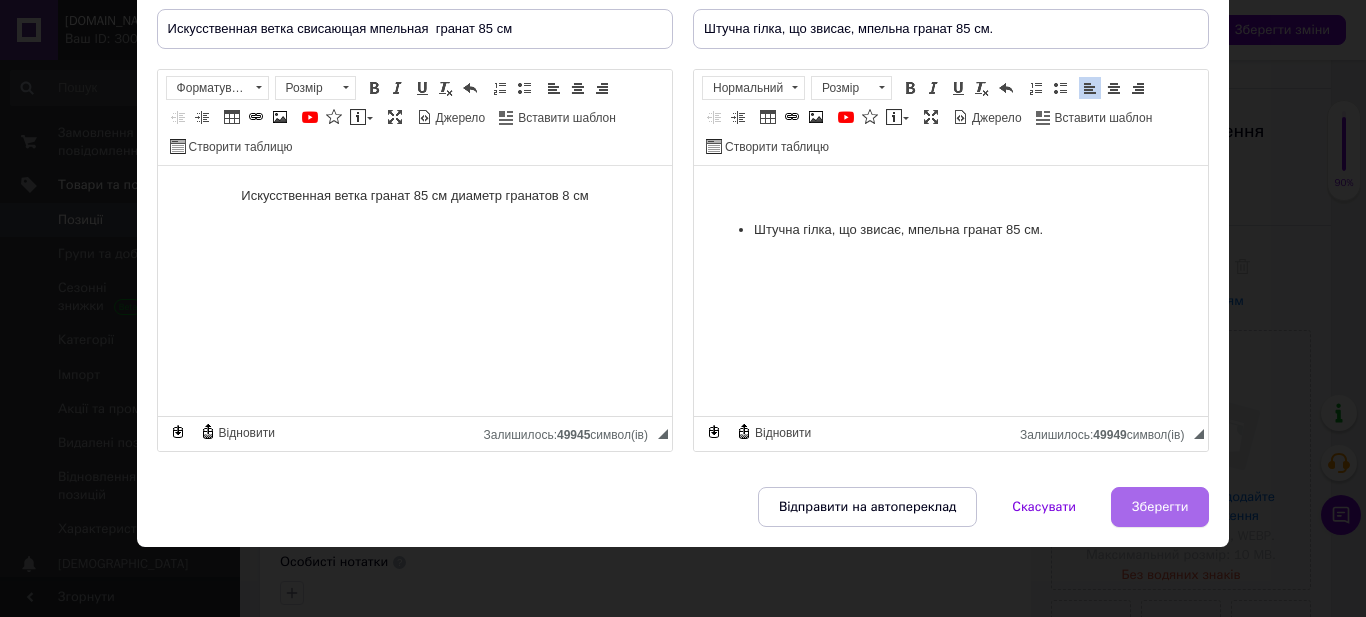 click on "Зберегти" at bounding box center [1160, 507] 